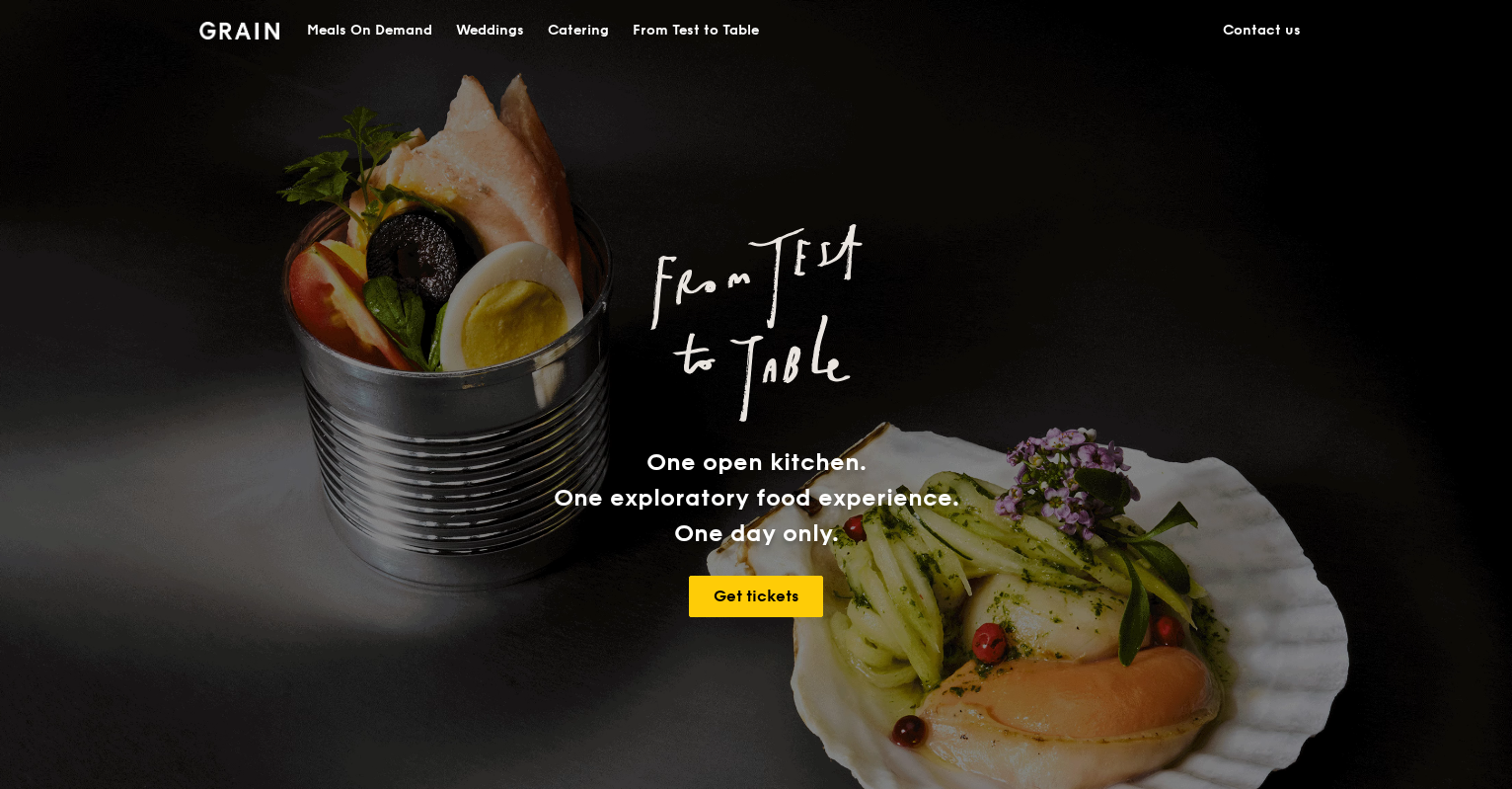 scroll, scrollTop: 0, scrollLeft: 0, axis: both 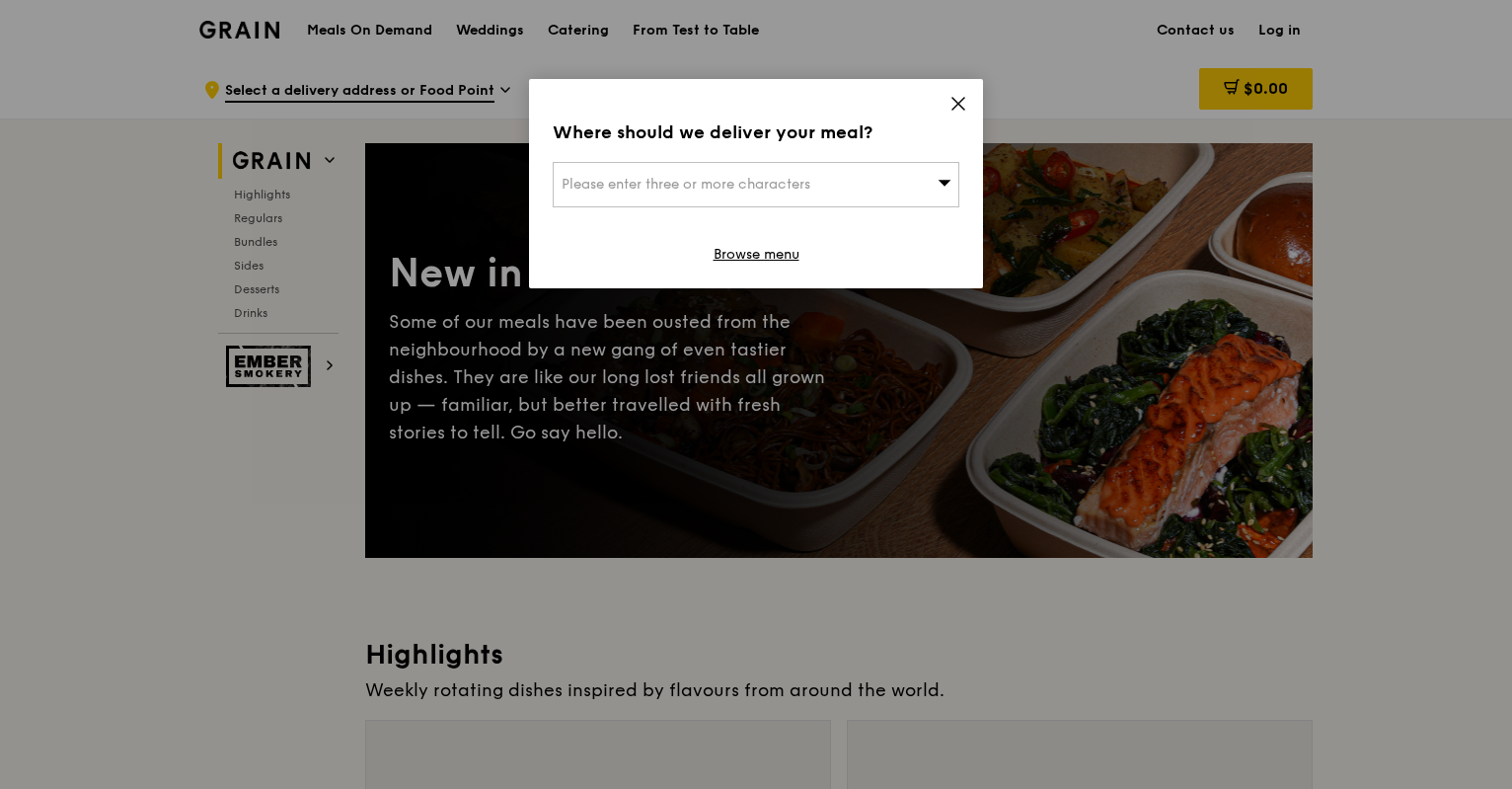 click on "Please enter three or more characters" at bounding box center [756, 185] 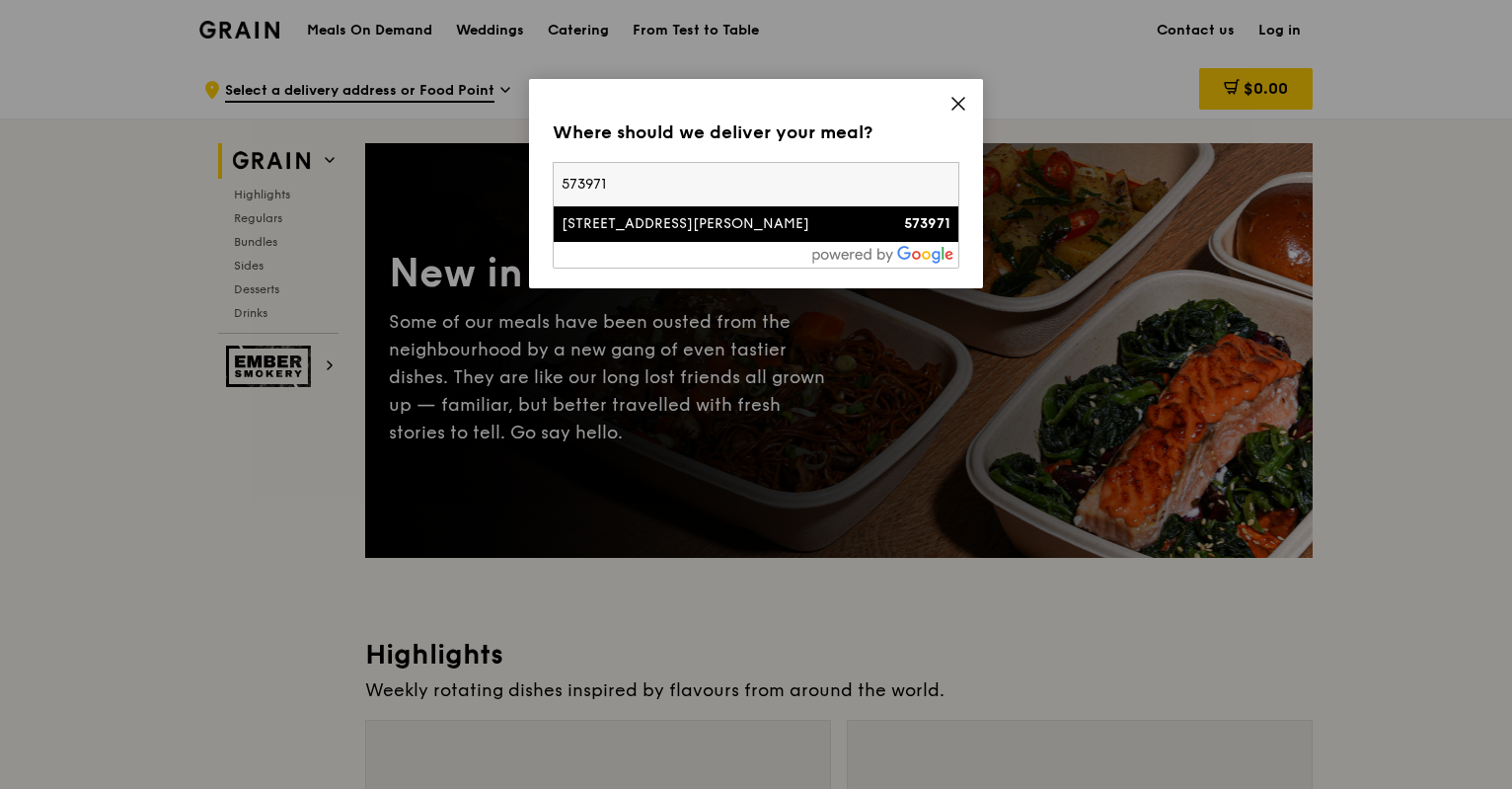 type on "573971" 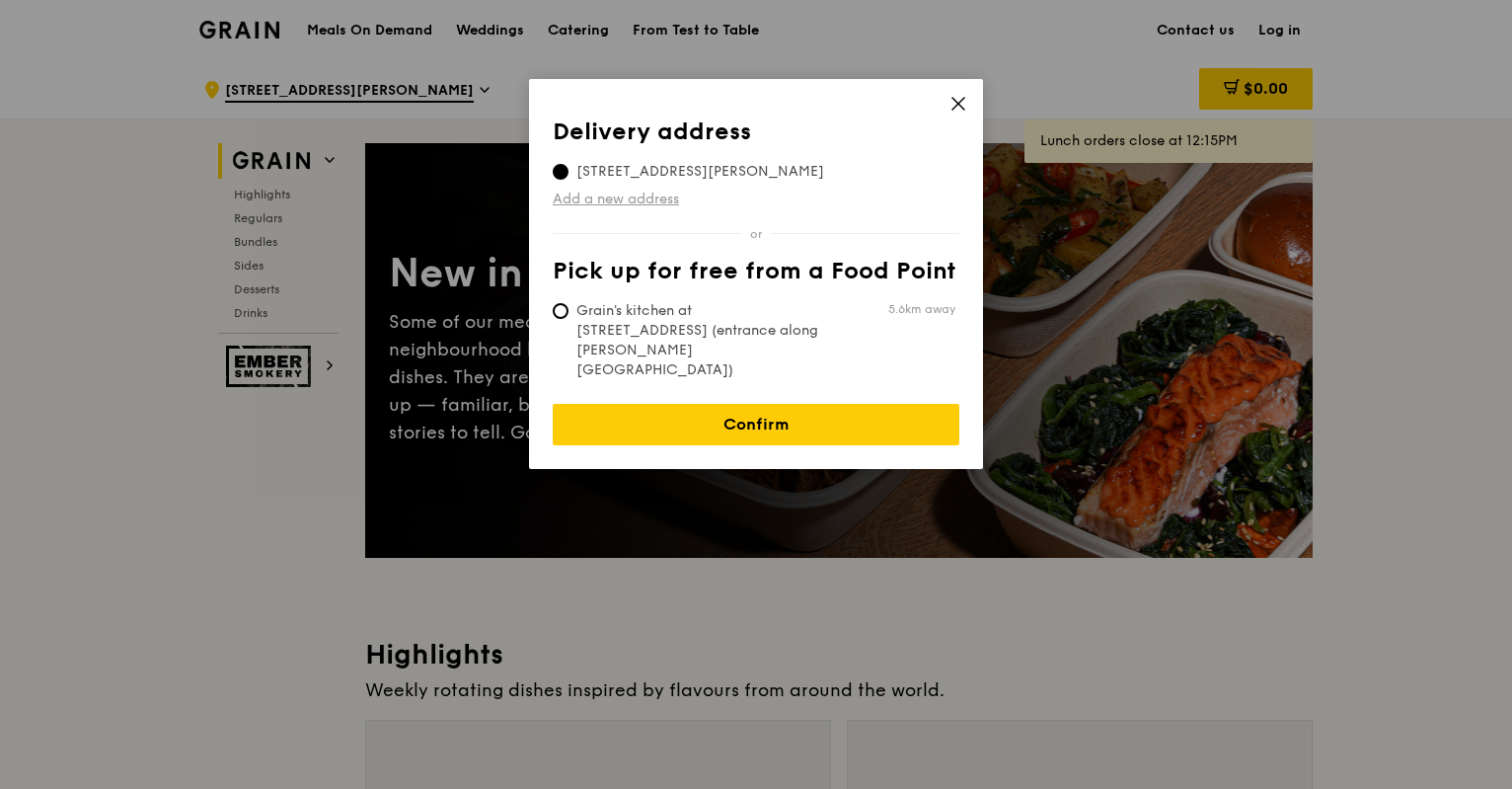 click on "Add a new address" at bounding box center [756, 199] 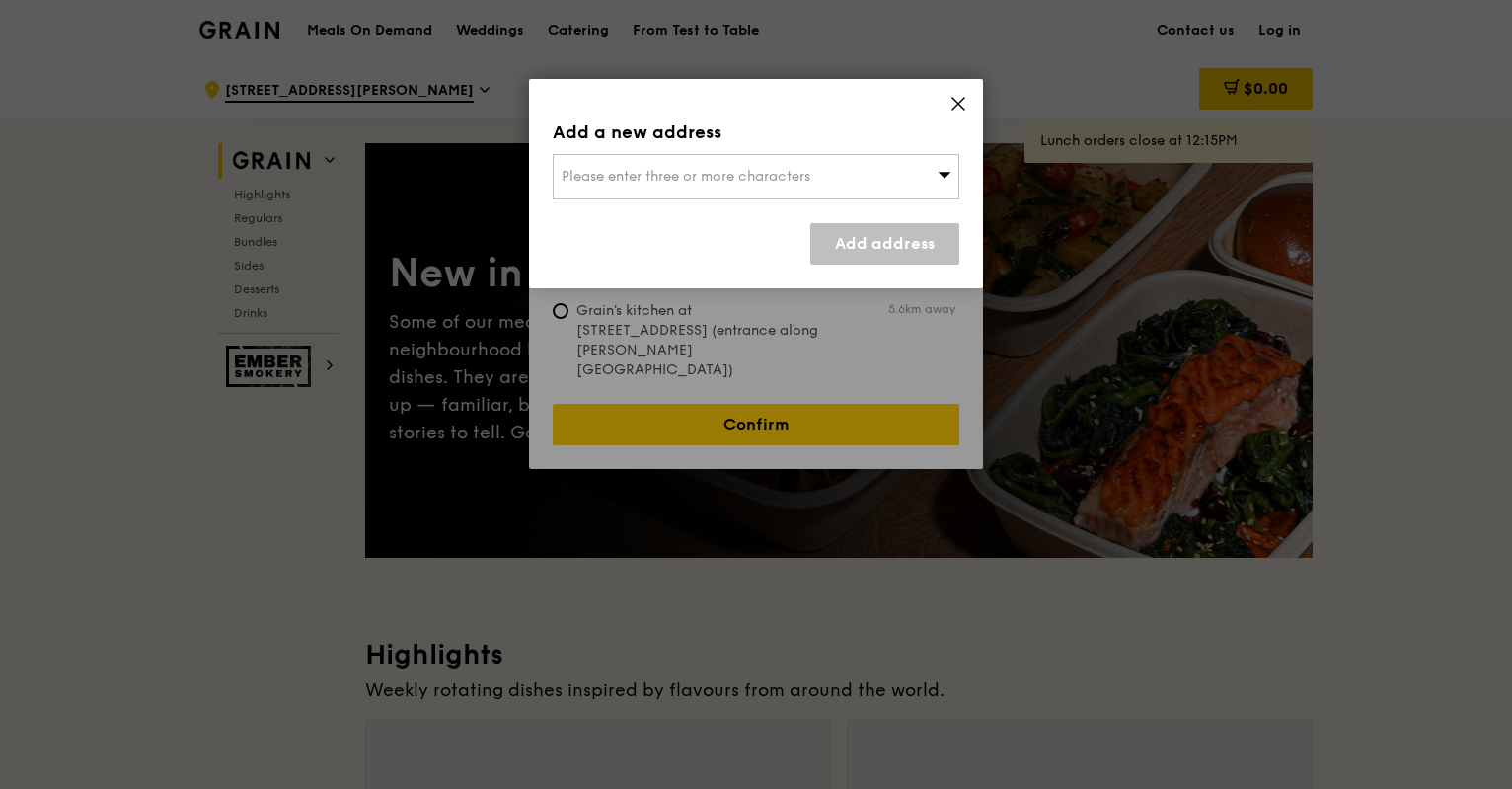 click on "Please enter three or more characters" at bounding box center (756, 177) 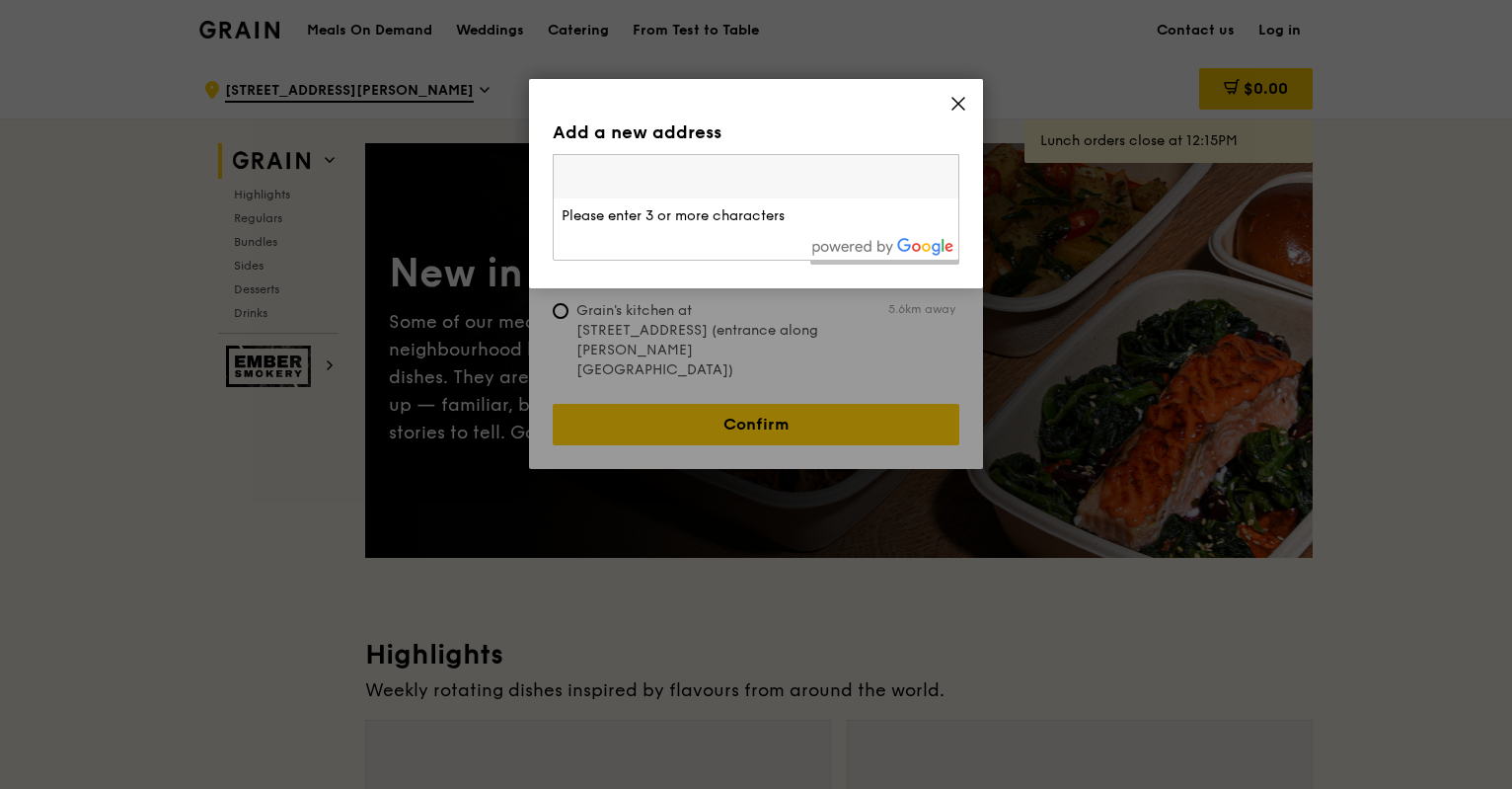 click on "Add a new address
Please enter three or more characters
Please enter 3 or more characters
Add address" at bounding box center (756, 184) 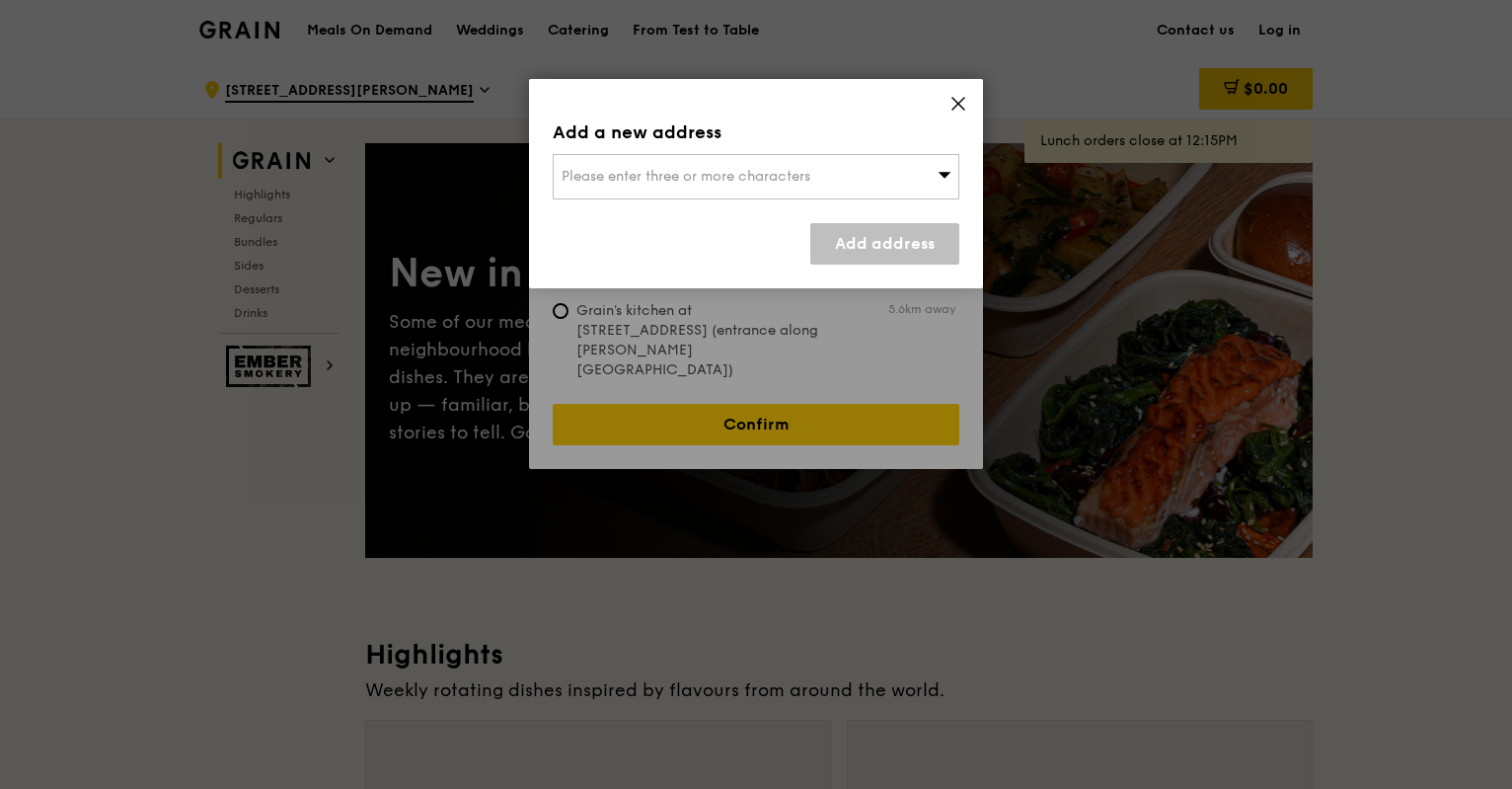 click 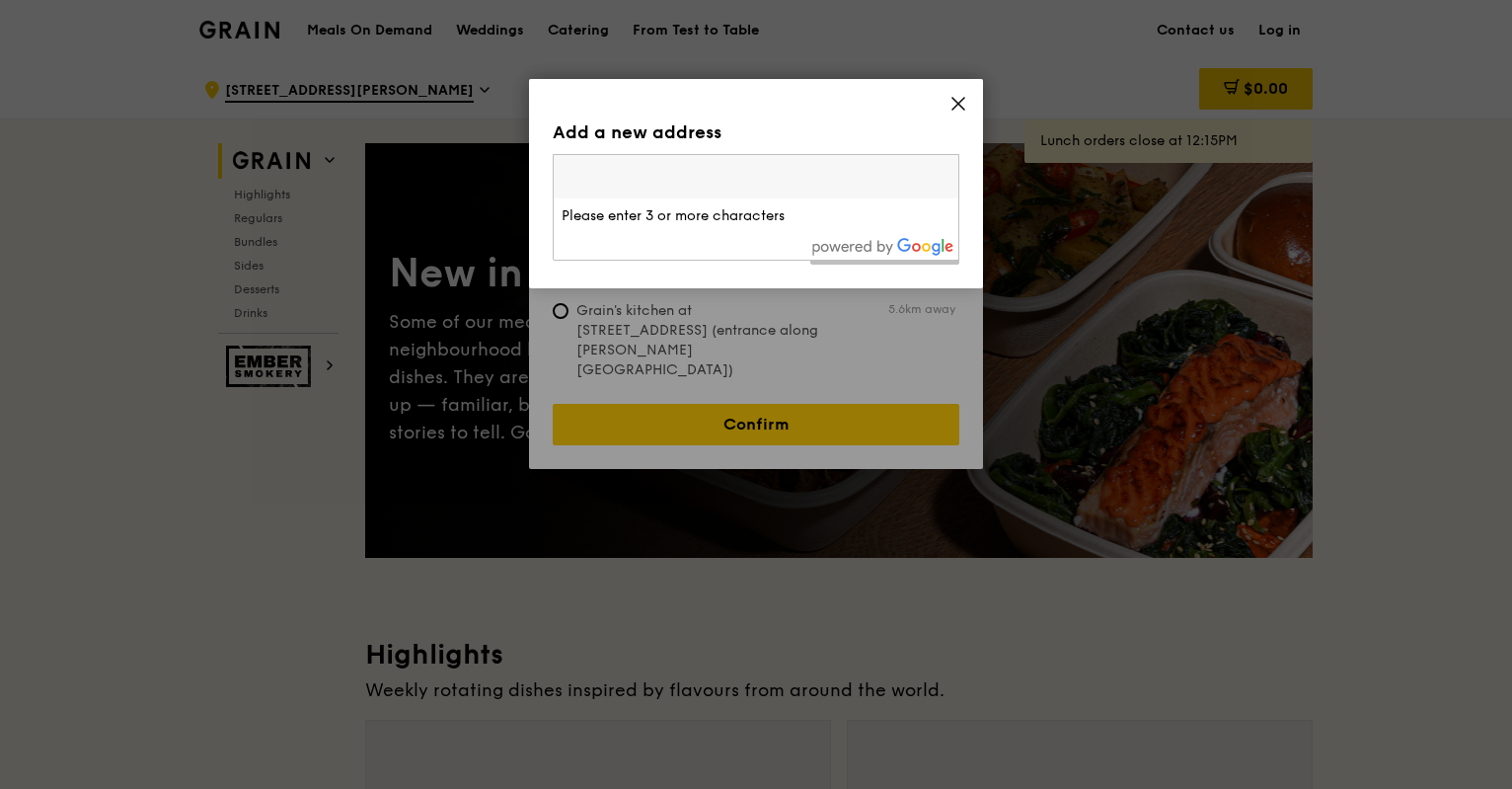 click at bounding box center [756, 177] 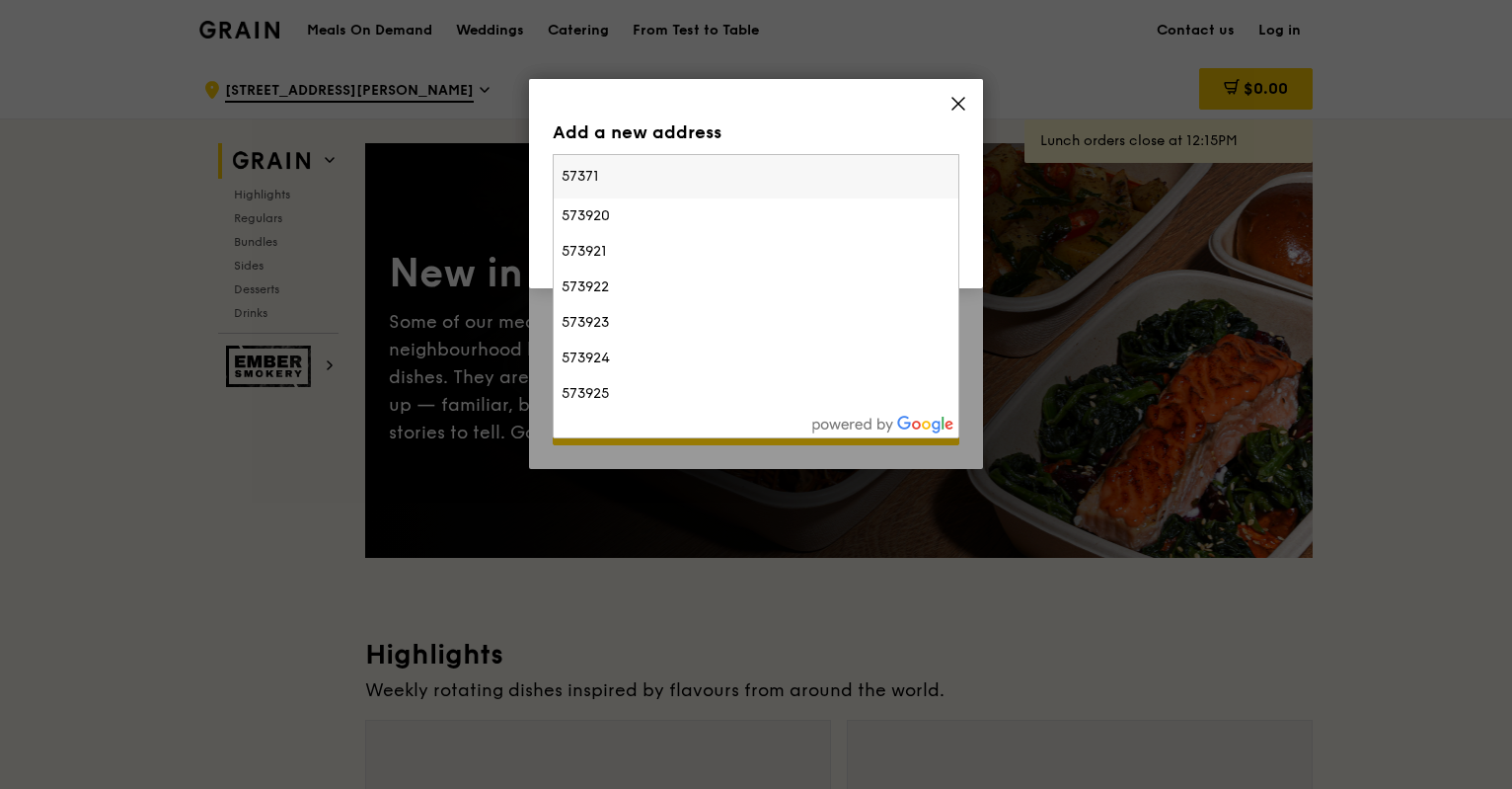 type on "57371" 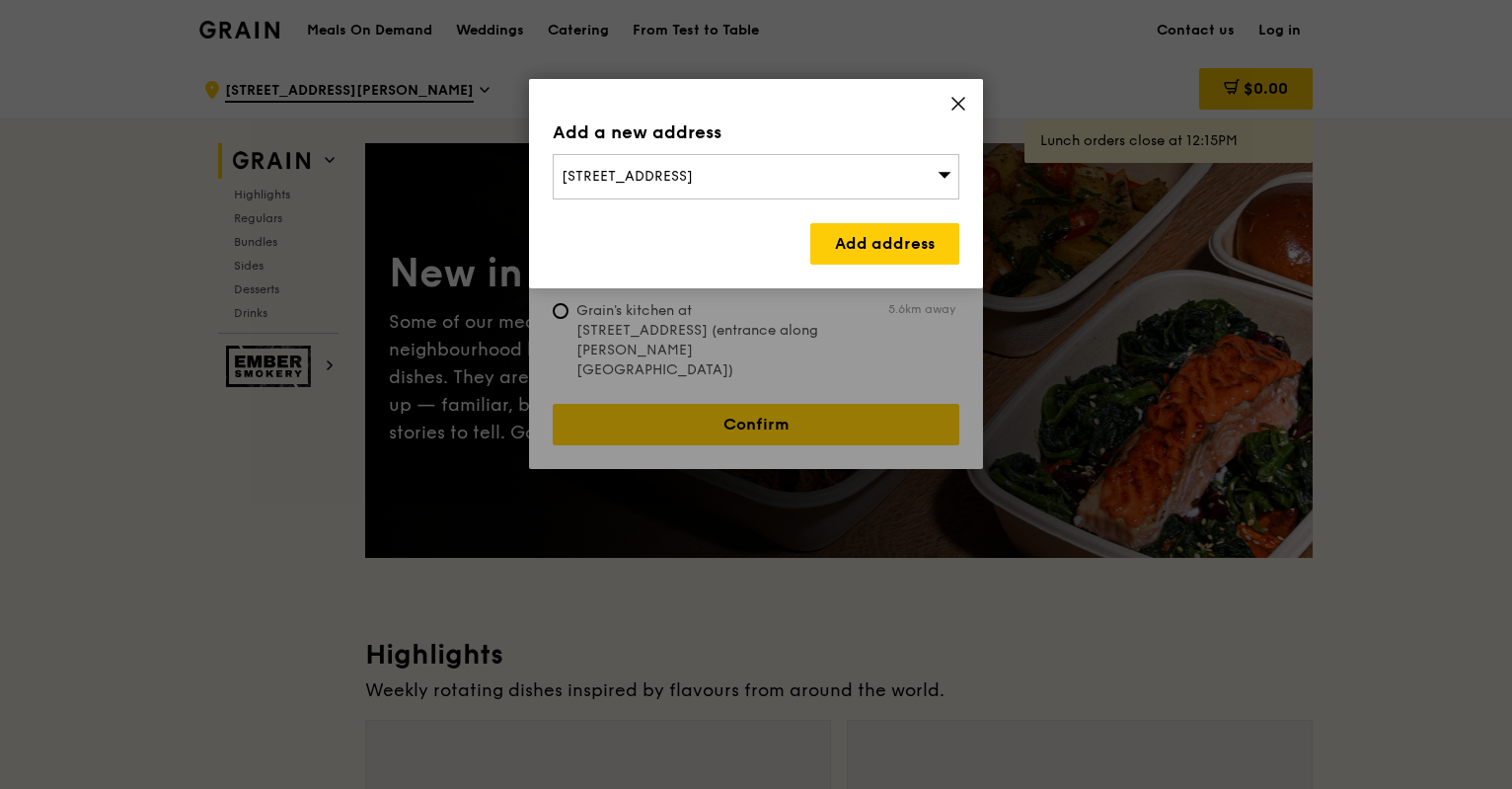 click on "[STREET_ADDRESS]" at bounding box center (756, 177) 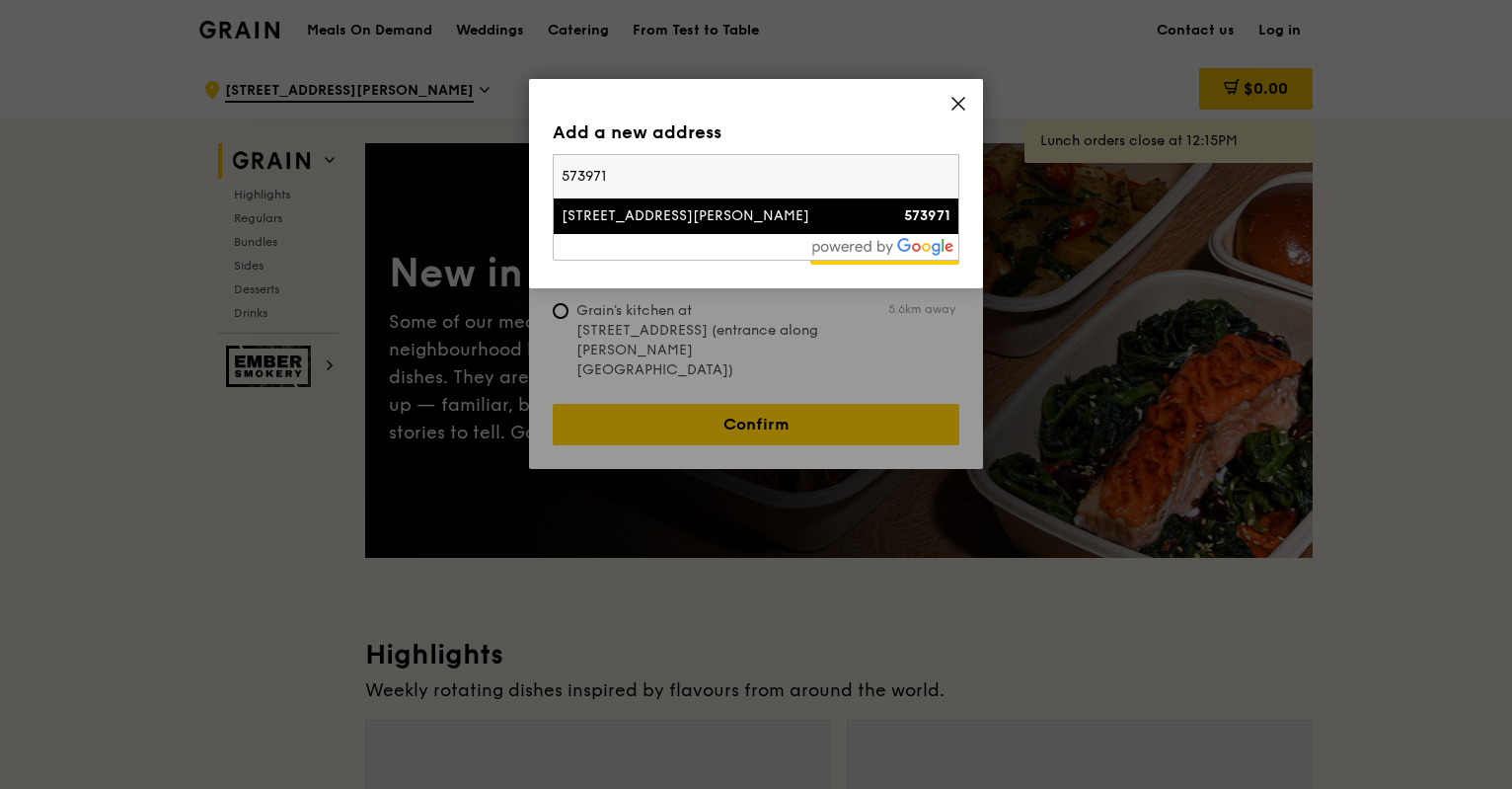 type on "573971" 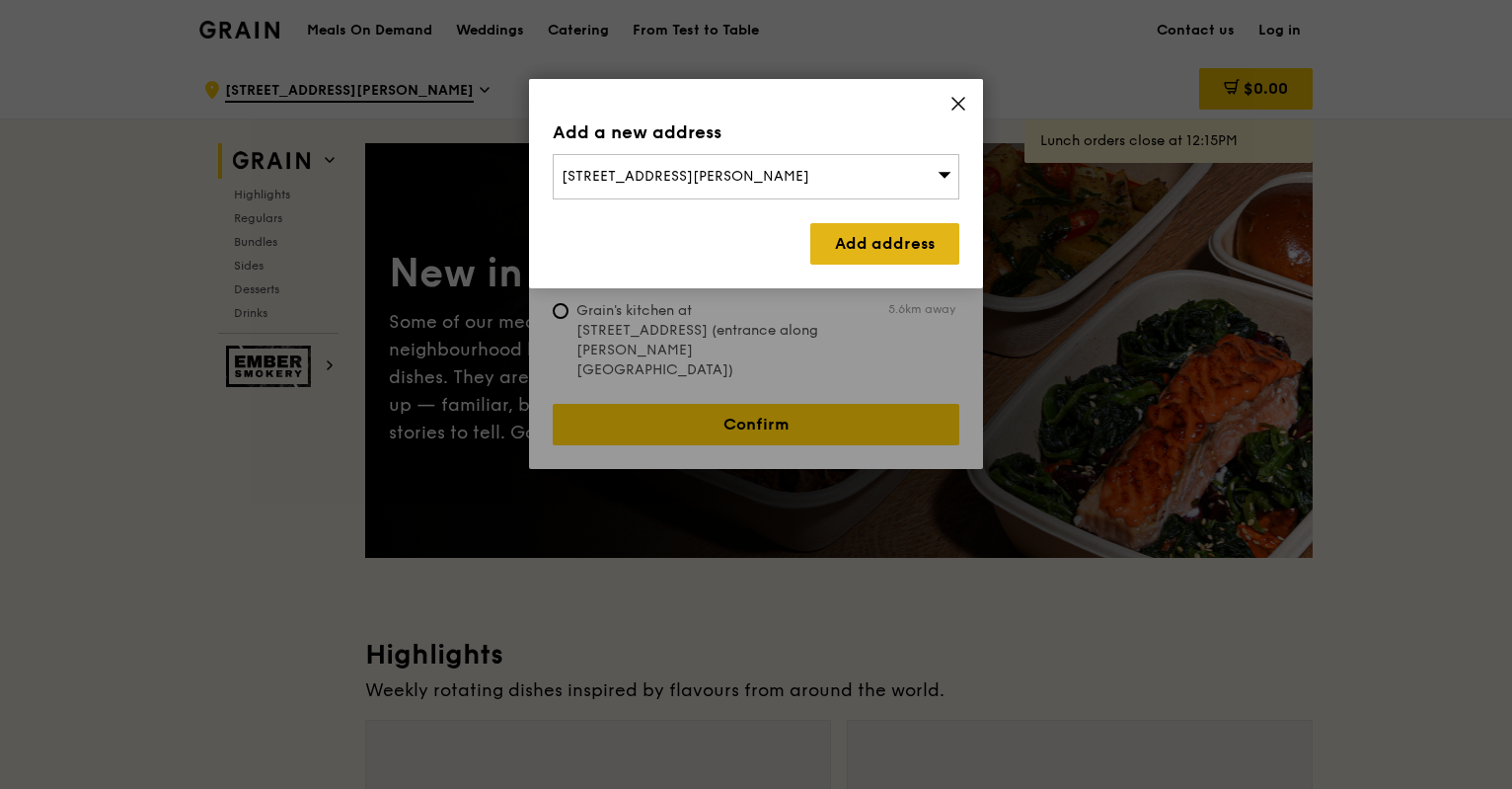 click on "Add address" at bounding box center (884, 244) 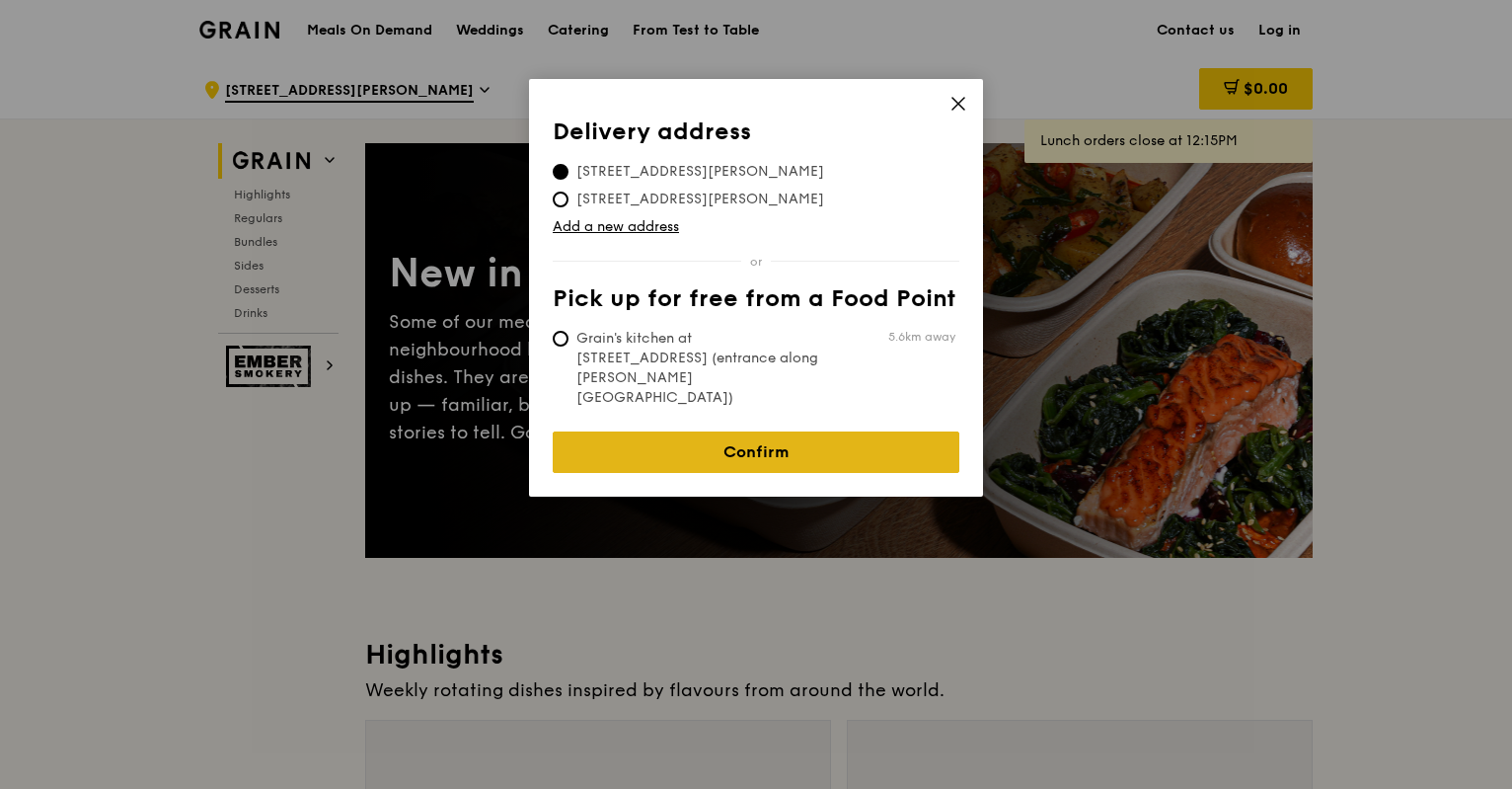 click on "Confirm" at bounding box center [756, 452] 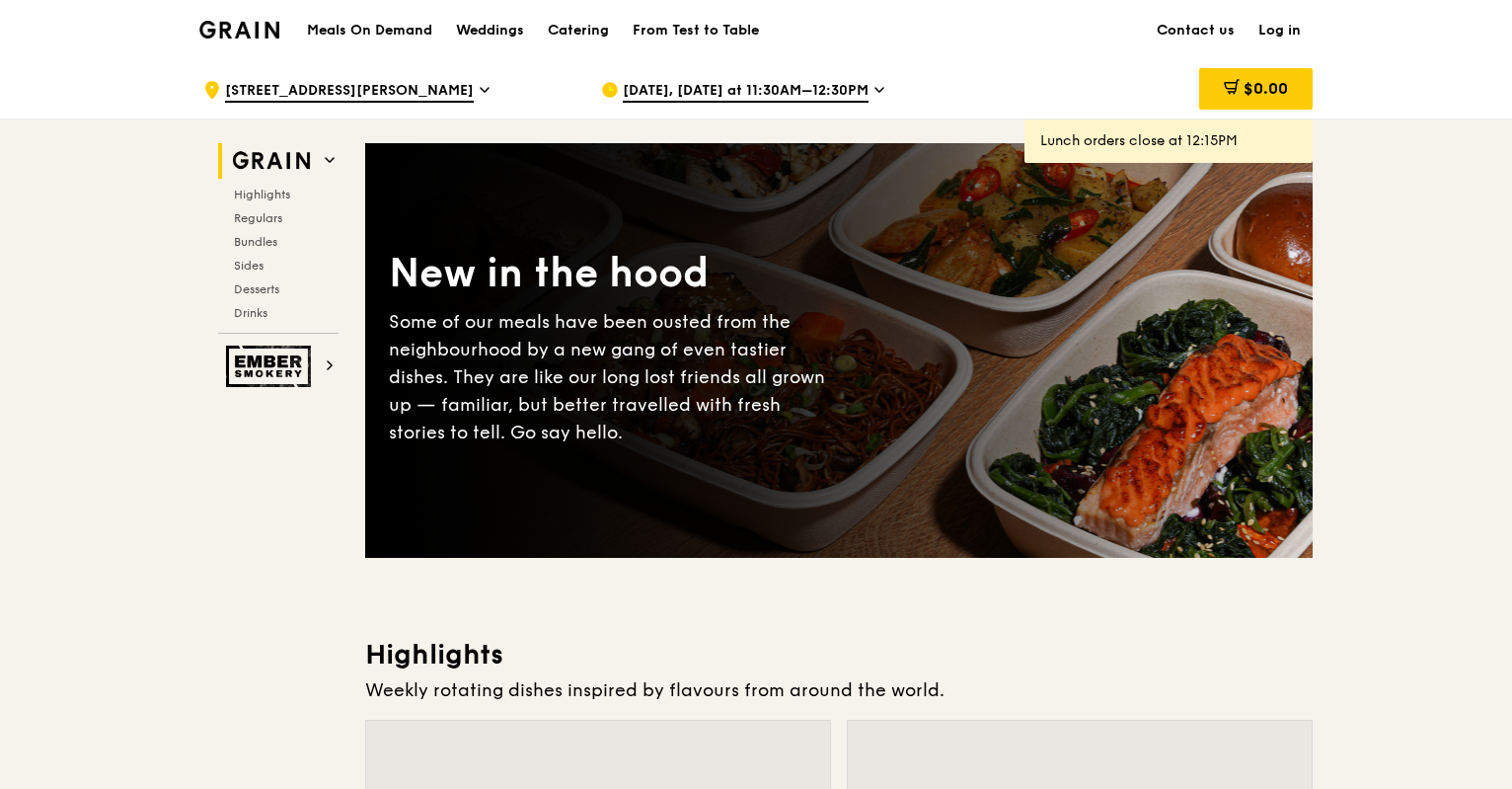 click on "[DATE], [DATE] at 11:30AM–12:30PM" at bounding box center (784, 90) 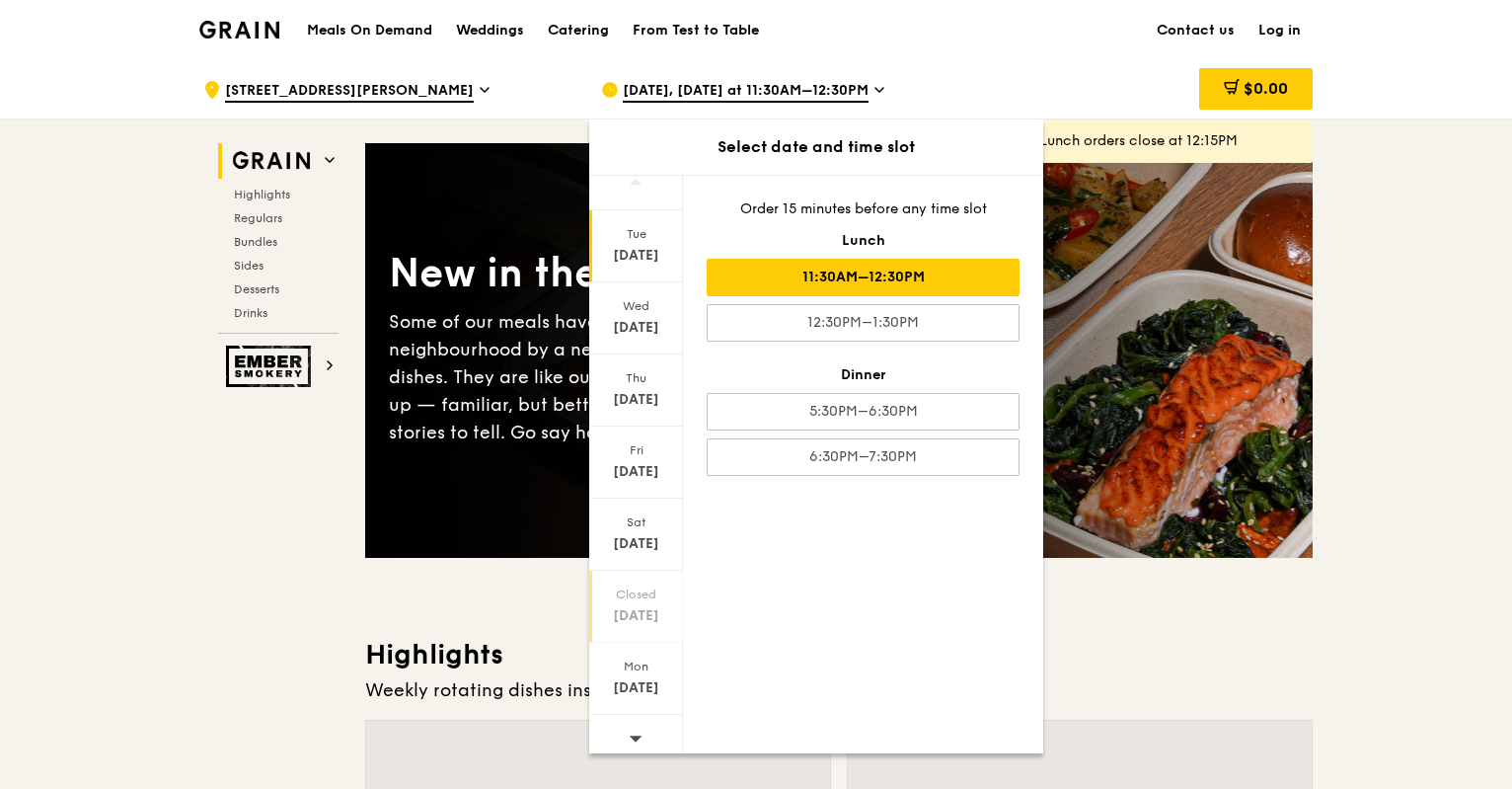scroll, scrollTop: 27, scrollLeft: 0, axis: vertical 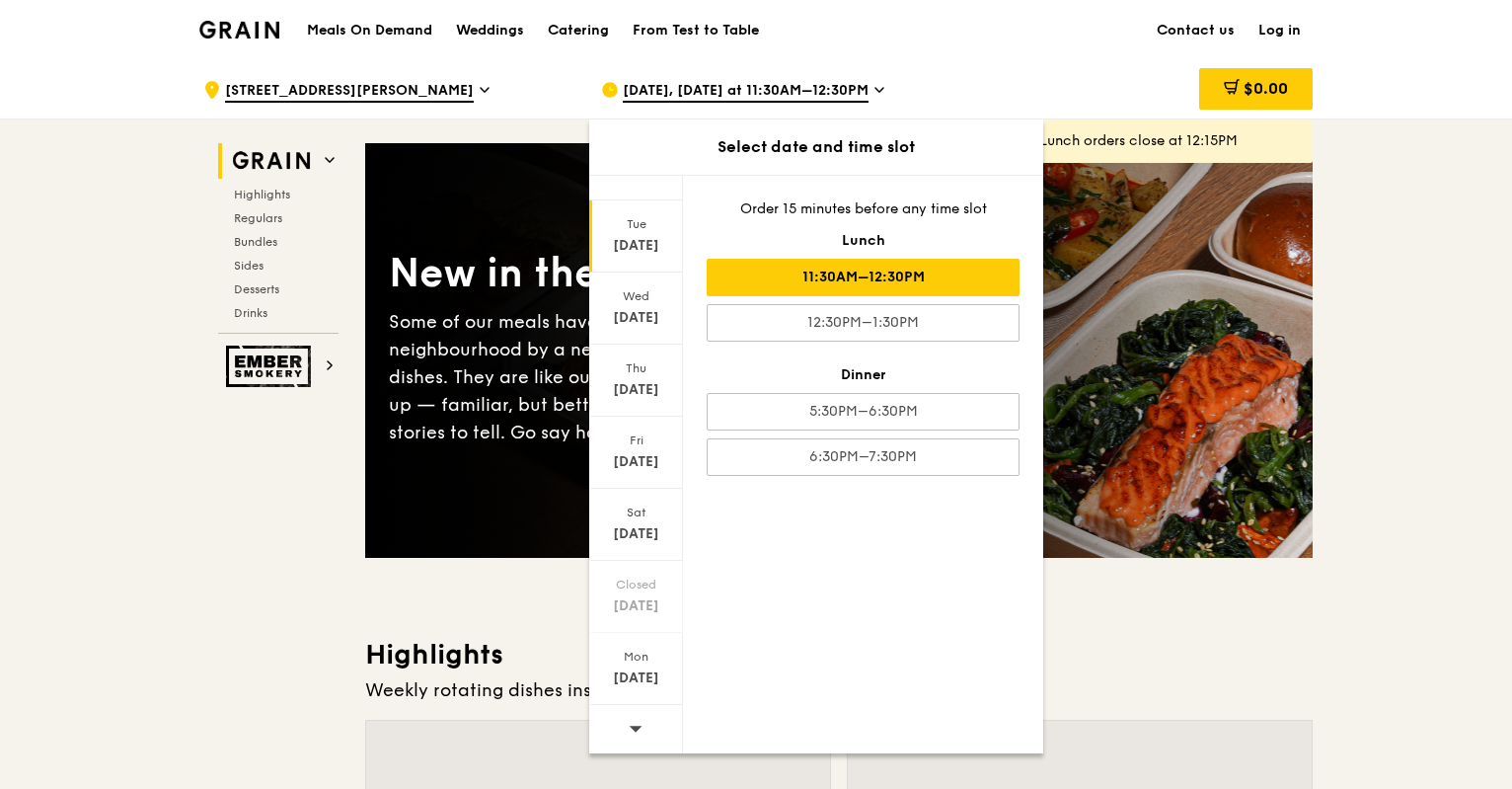 click at bounding box center [636, 728] 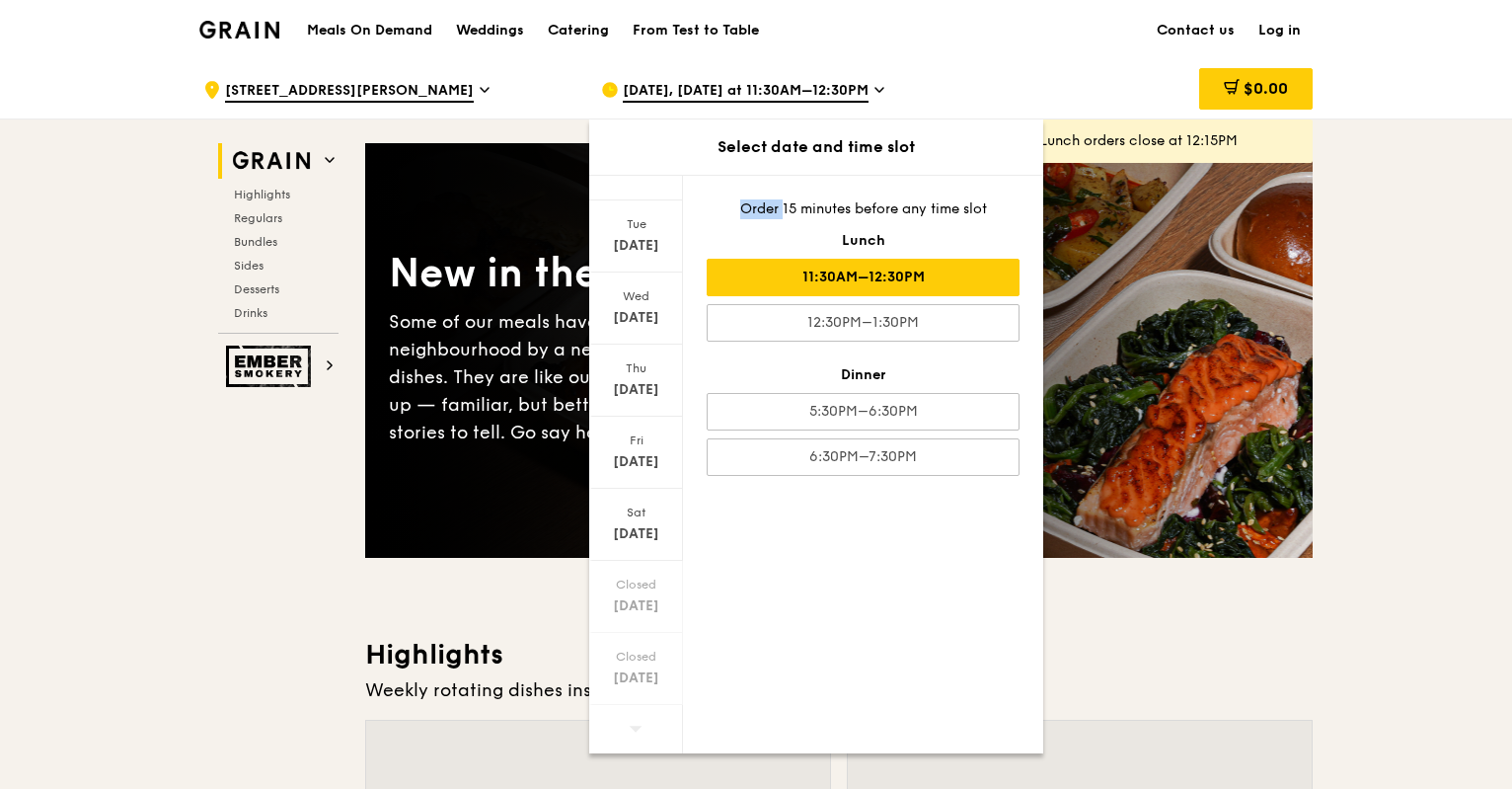 click at bounding box center [636, 728] 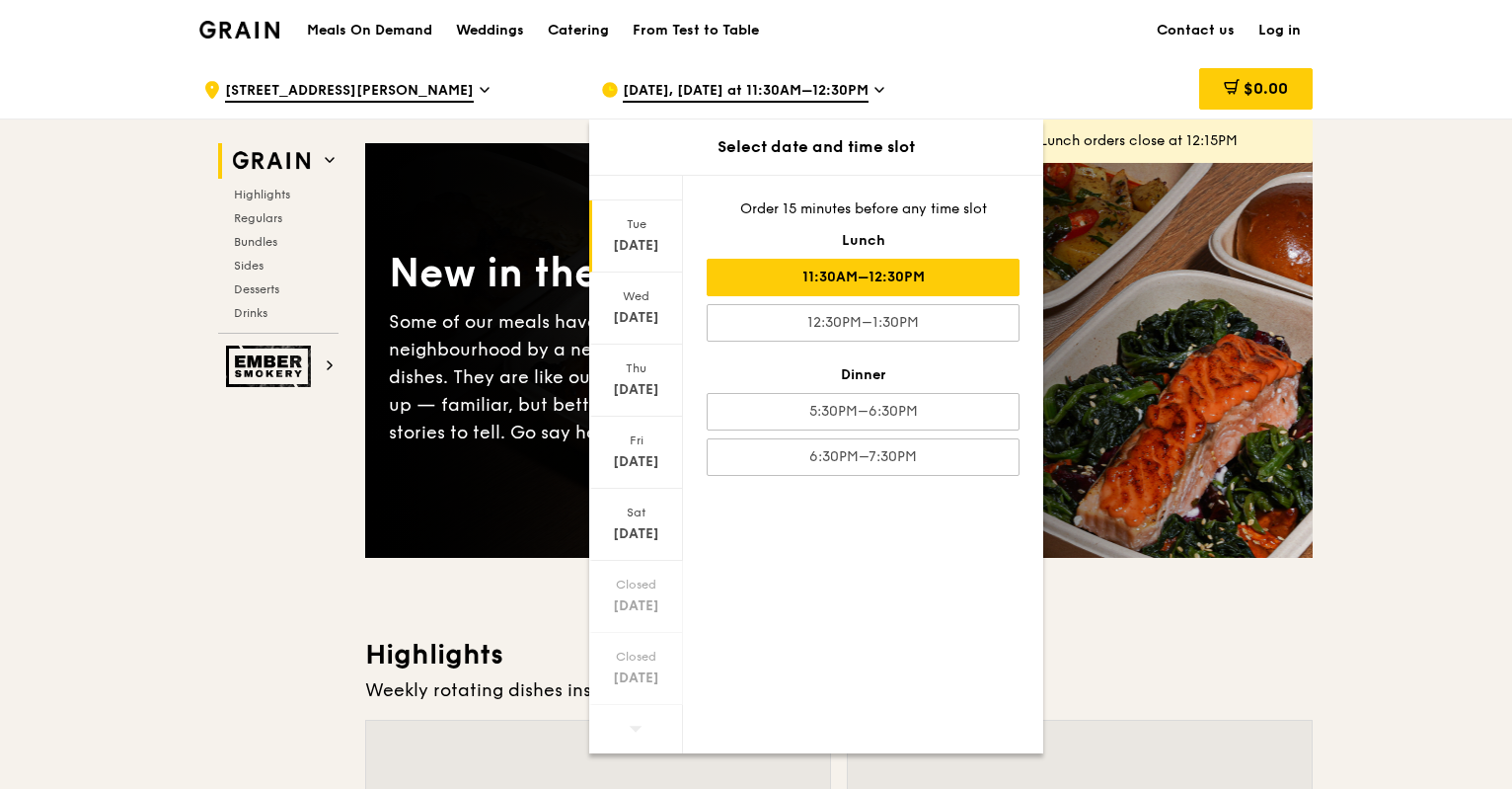 click on "[DATE]" at bounding box center (636, 246) 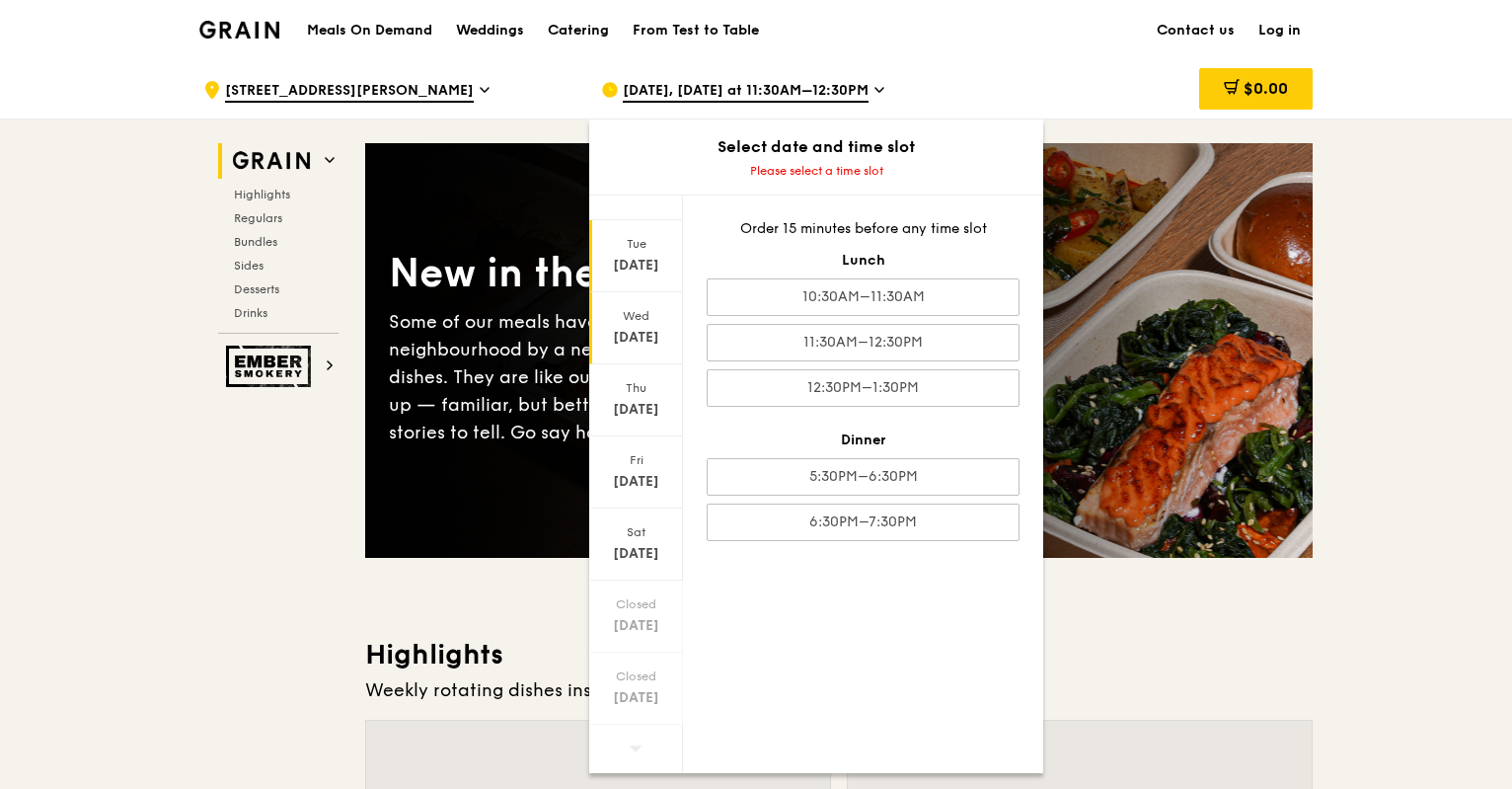 click on "[DATE]" at bounding box center (636, 338) 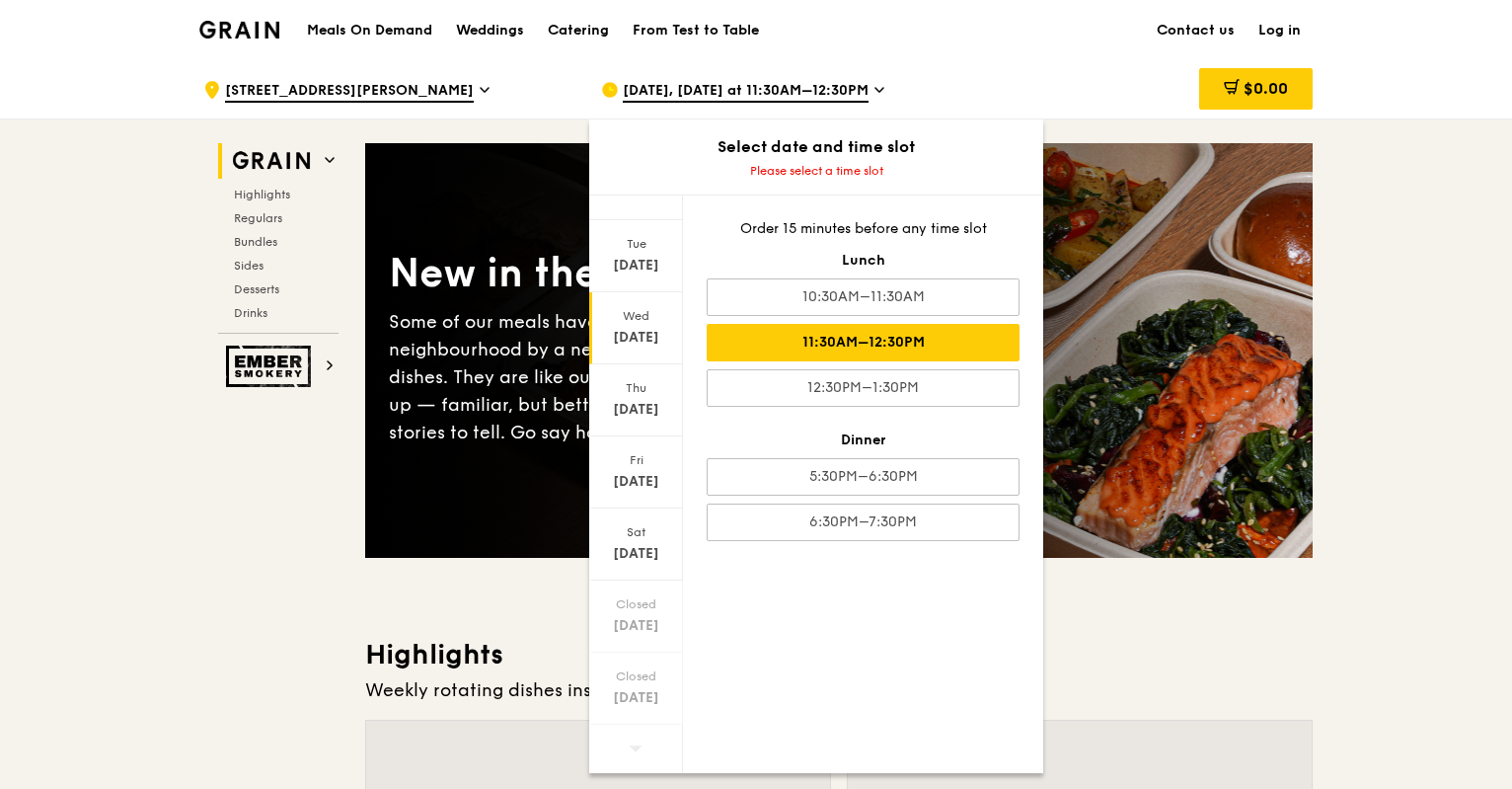 click on "11:30AM–12:30PM" at bounding box center (863, 343) 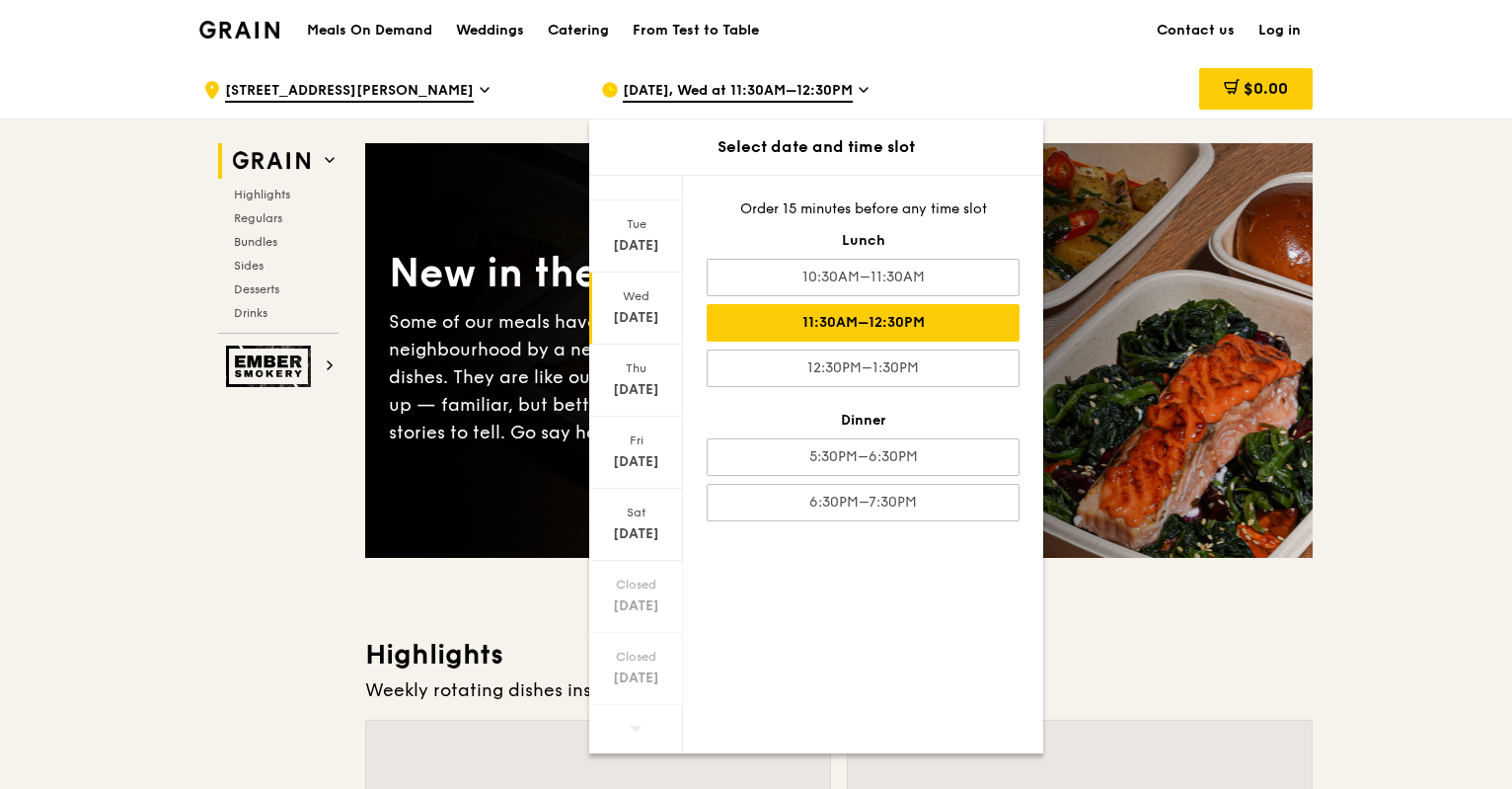 click on "$0.00" at bounding box center (1154, 90) 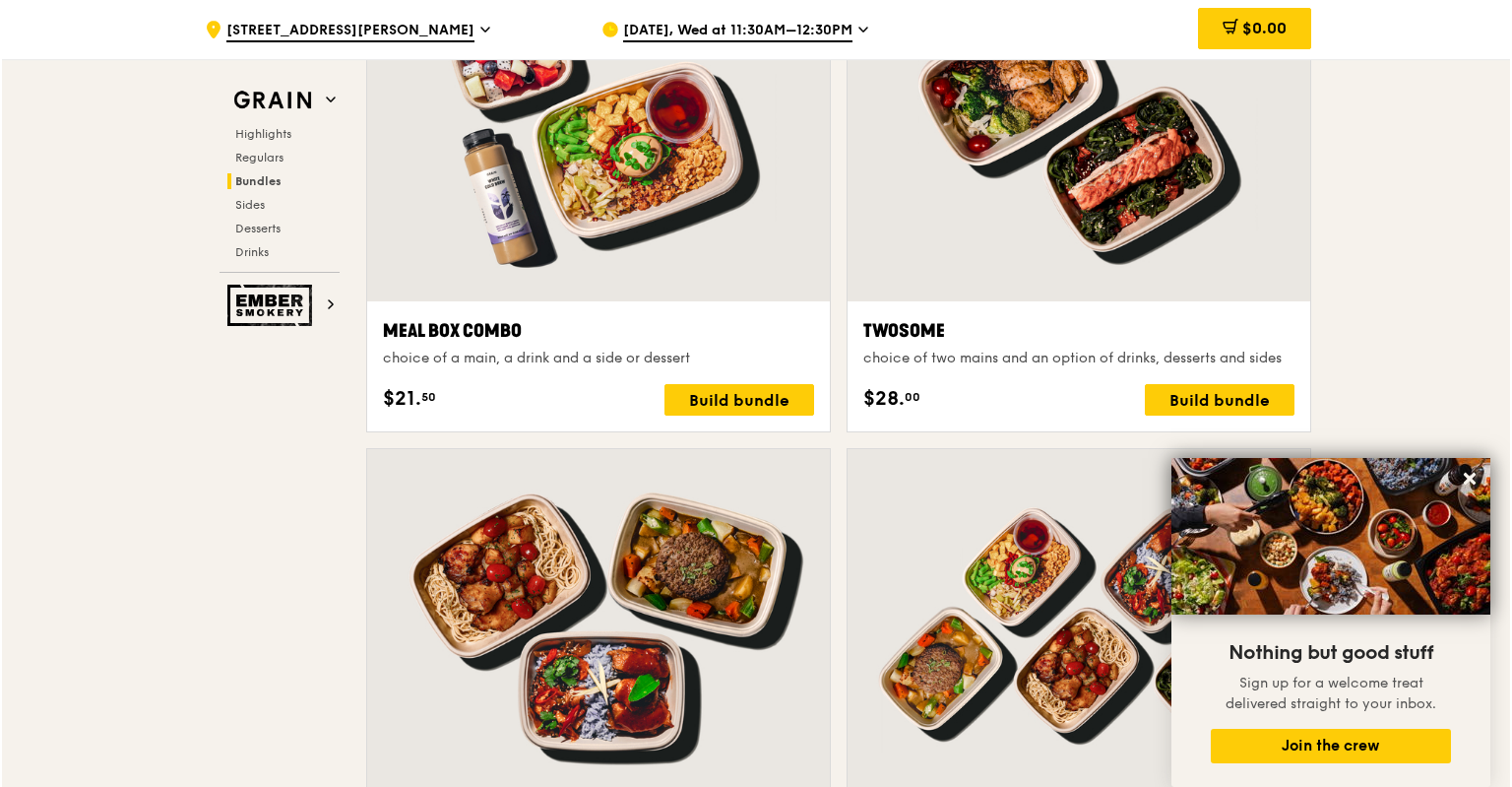 scroll, scrollTop: 3025, scrollLeft: 0, axis: vertical 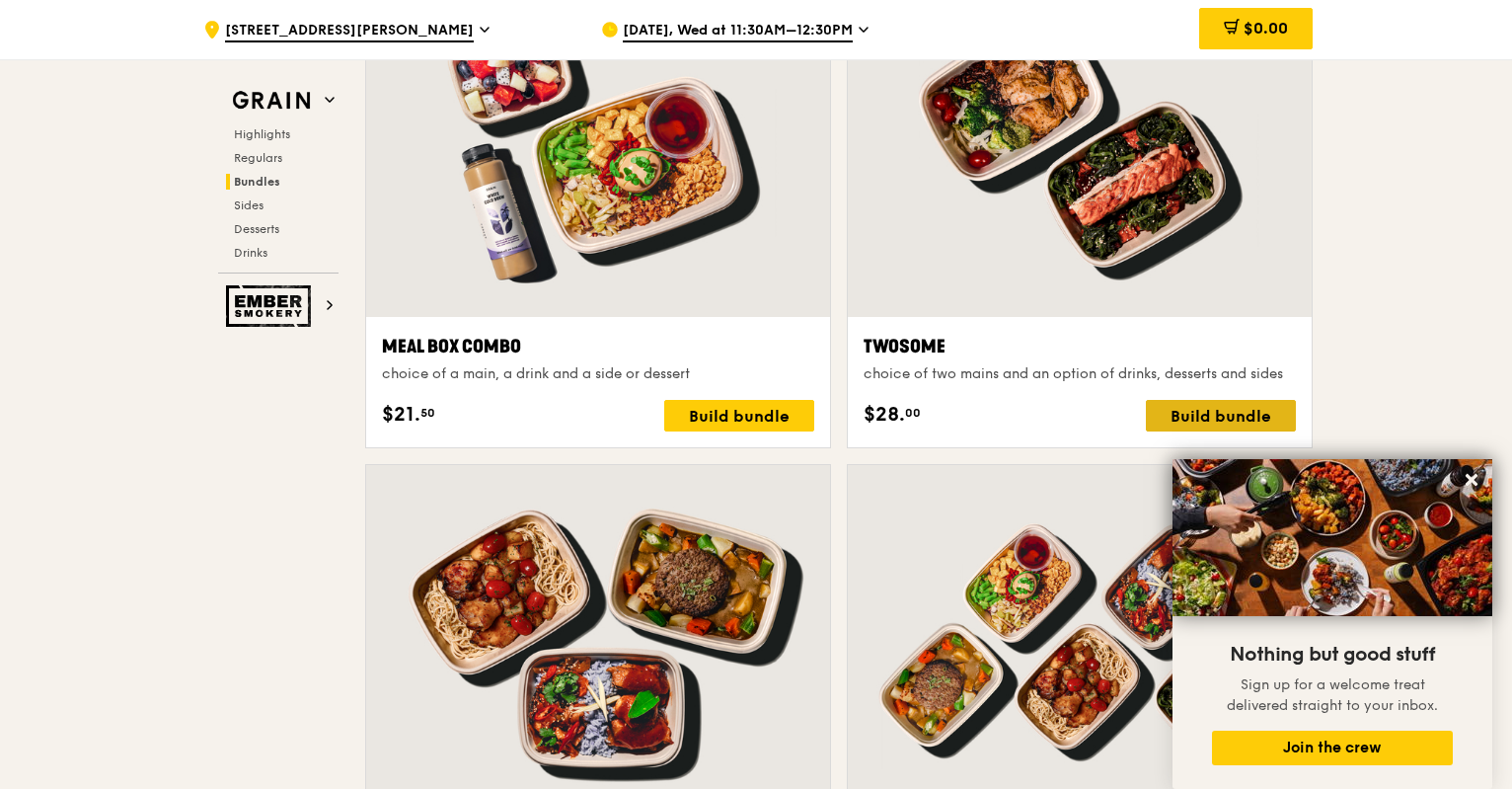 click on "Build bundle" at bounding box center (1221, 416) 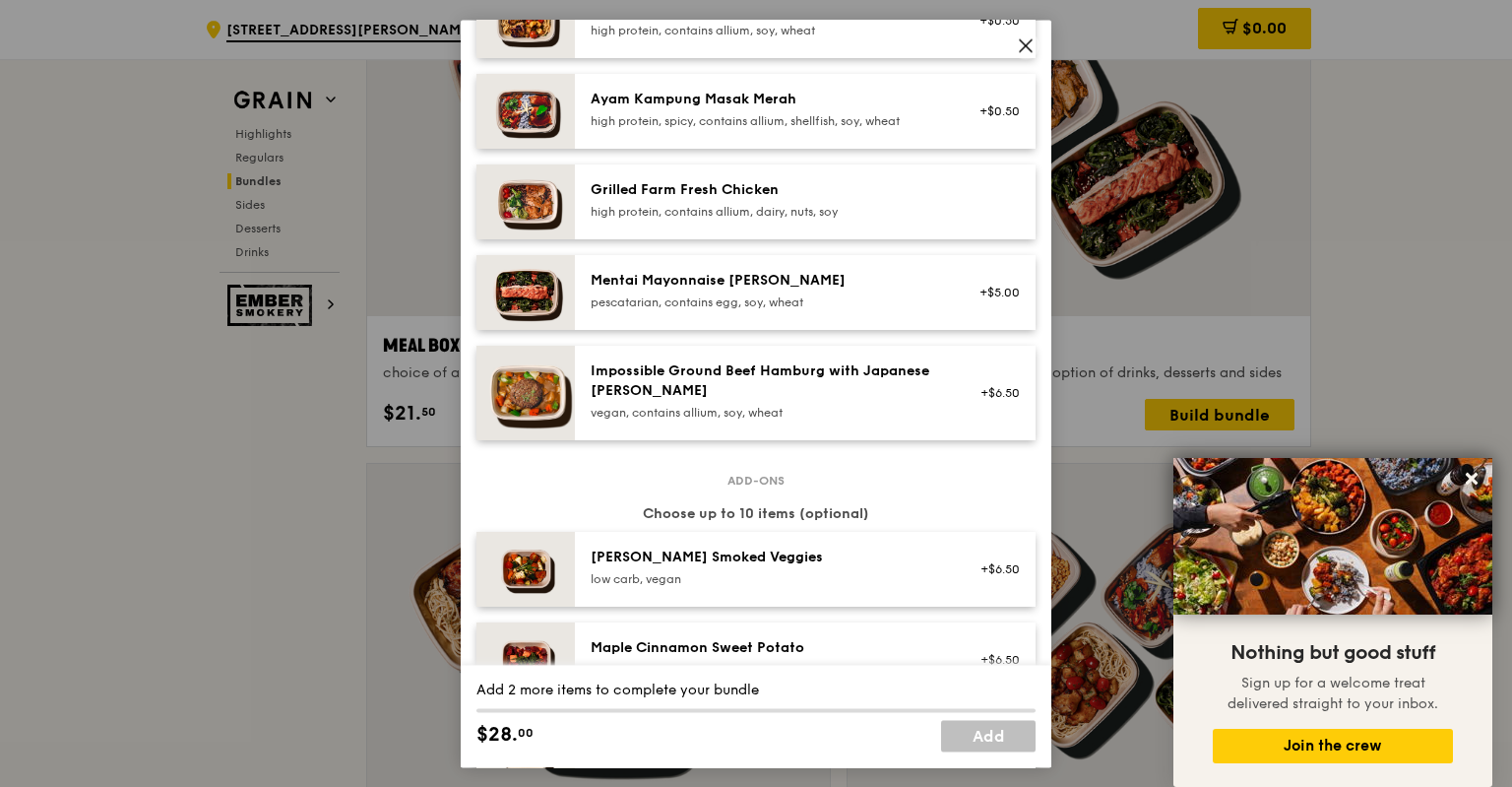 scroll, scrollTop: 689, scrollLeft: 0, axis: vertical 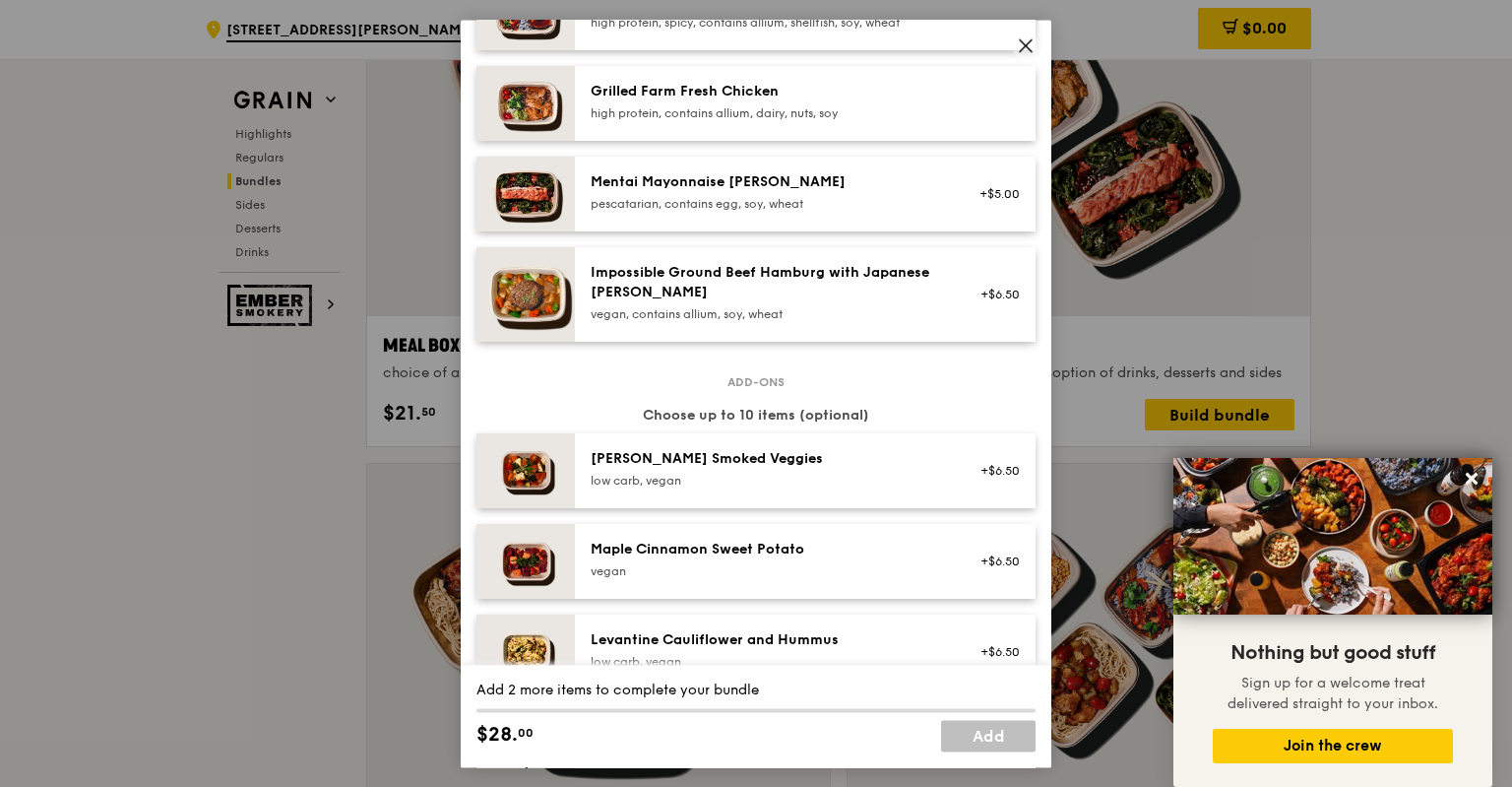 click on "Grilled Farm Fresh Chicken" at bounding box center [767, 92] 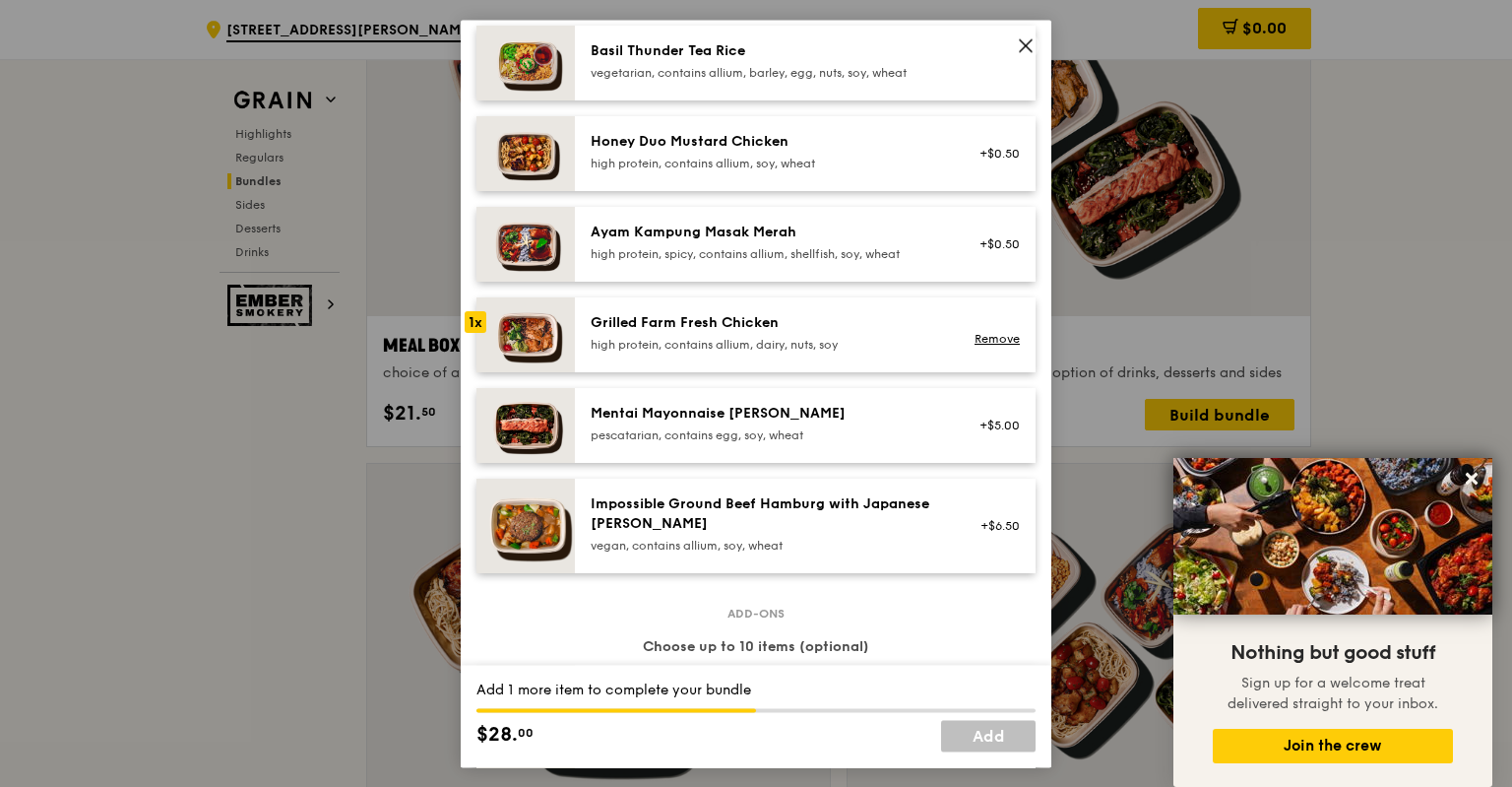 scroll, scrollTop: 492, scrollLeft: 0, axis: vertical 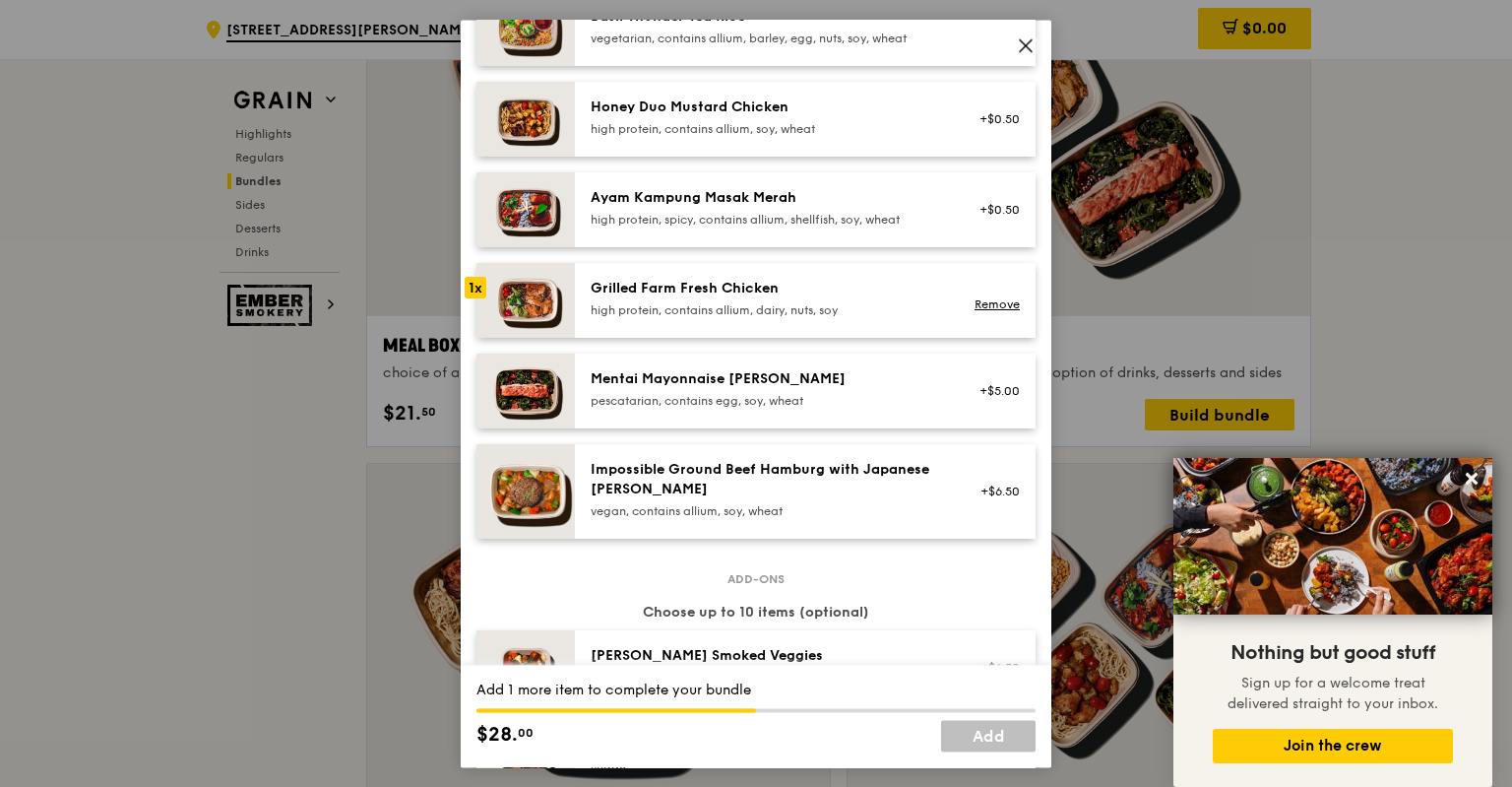click on "Mentai Mayonnaise [PERSON_NAME]
pescatarian, contains egg, soy, wheat" at bounding box center [767, 389] 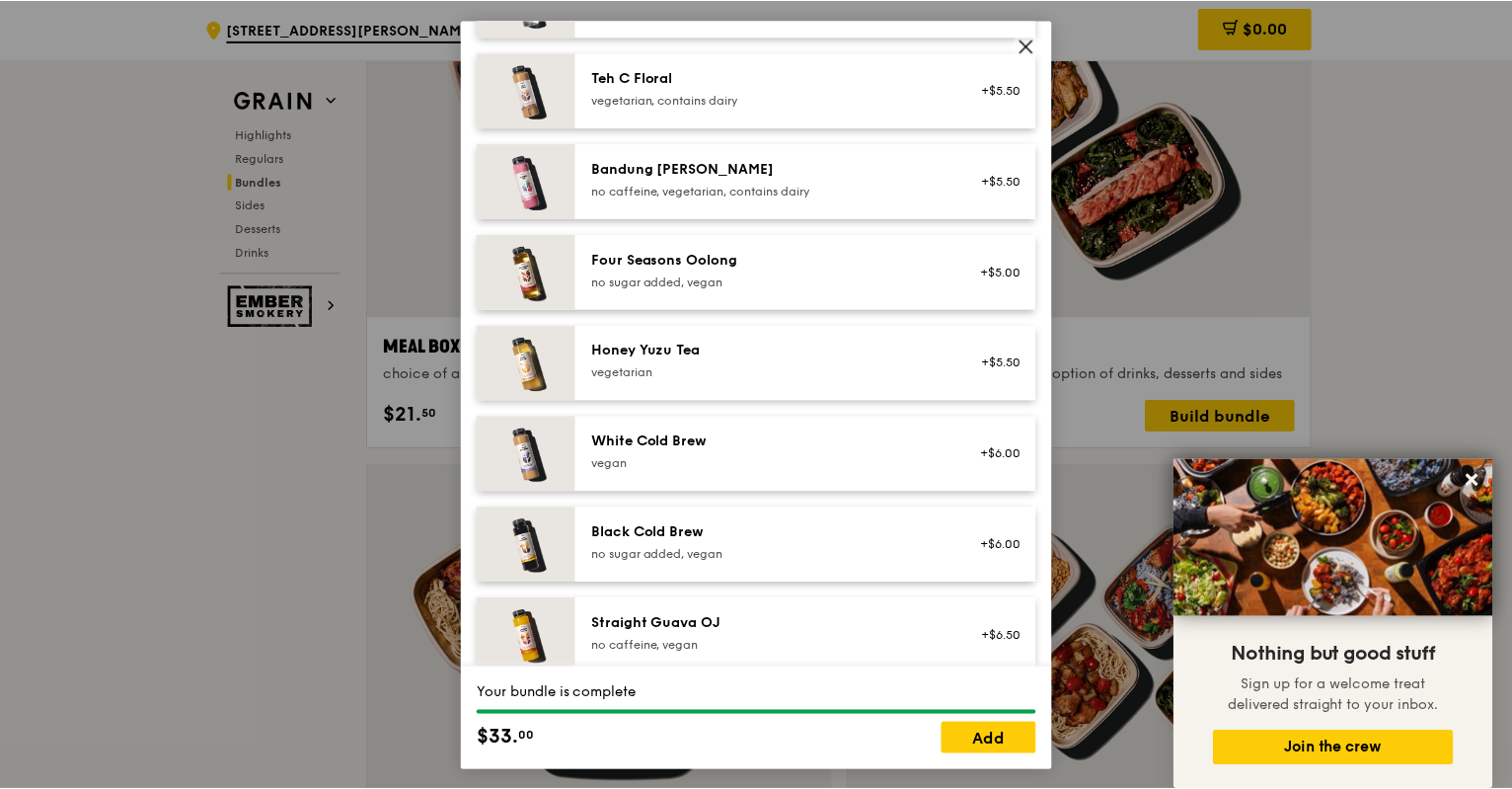scroll, scrollTop: 2283, scrollLeft: 0, axis: vertical 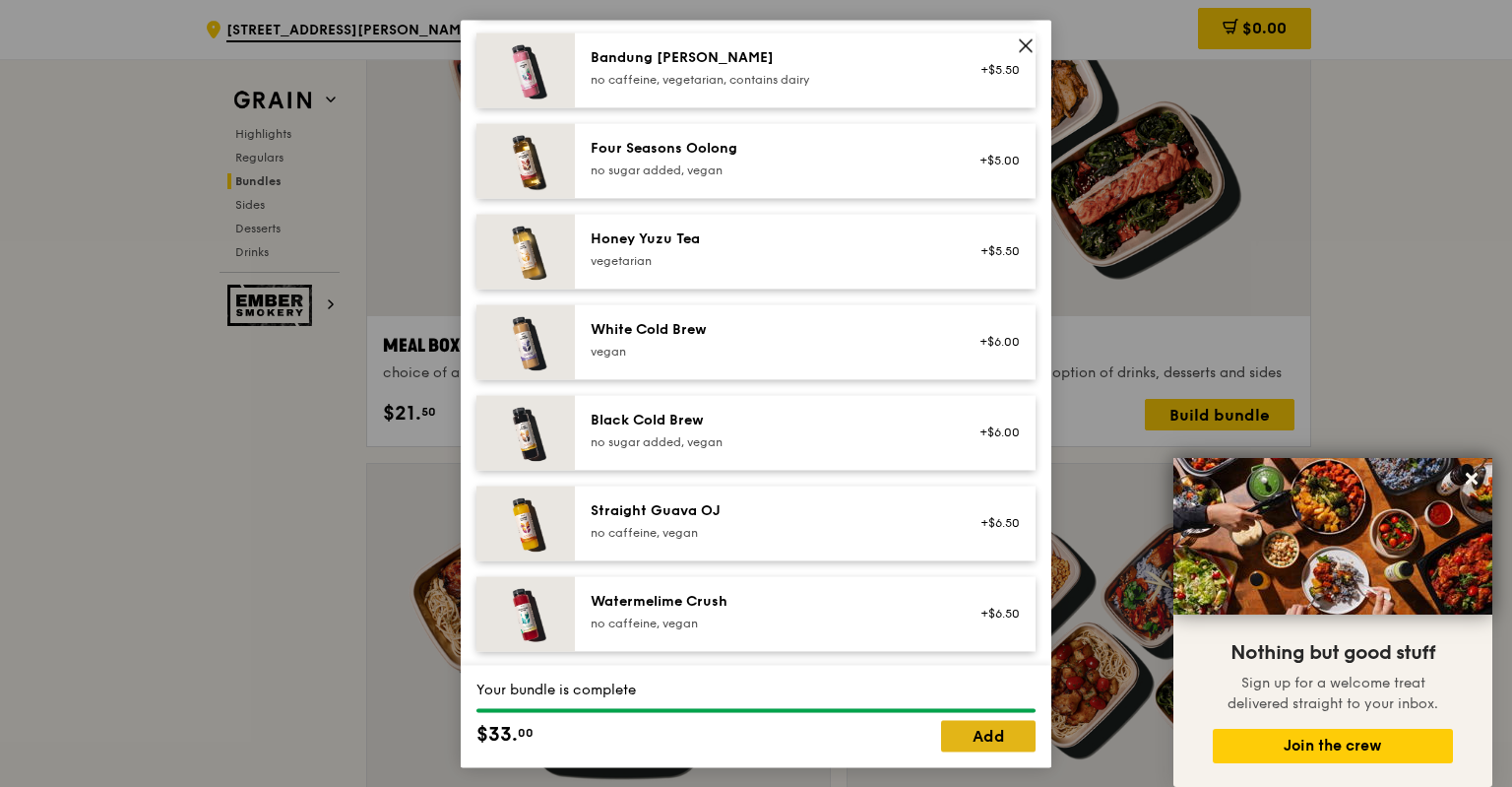 click on "Add" at bounding box center [988, 736] 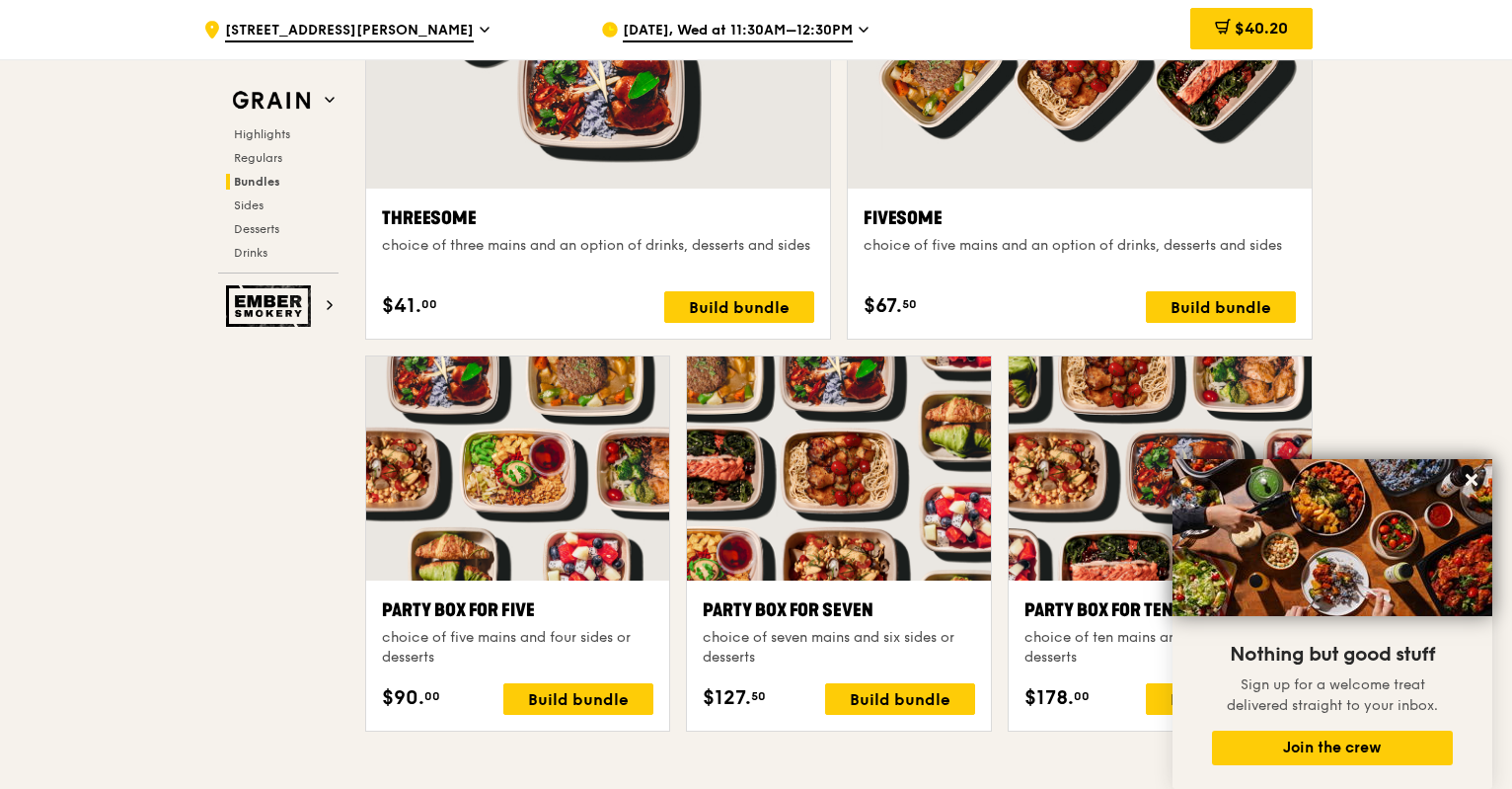 scroll, scrollTop: 3330, scrollLeft: 0, axis: vertical 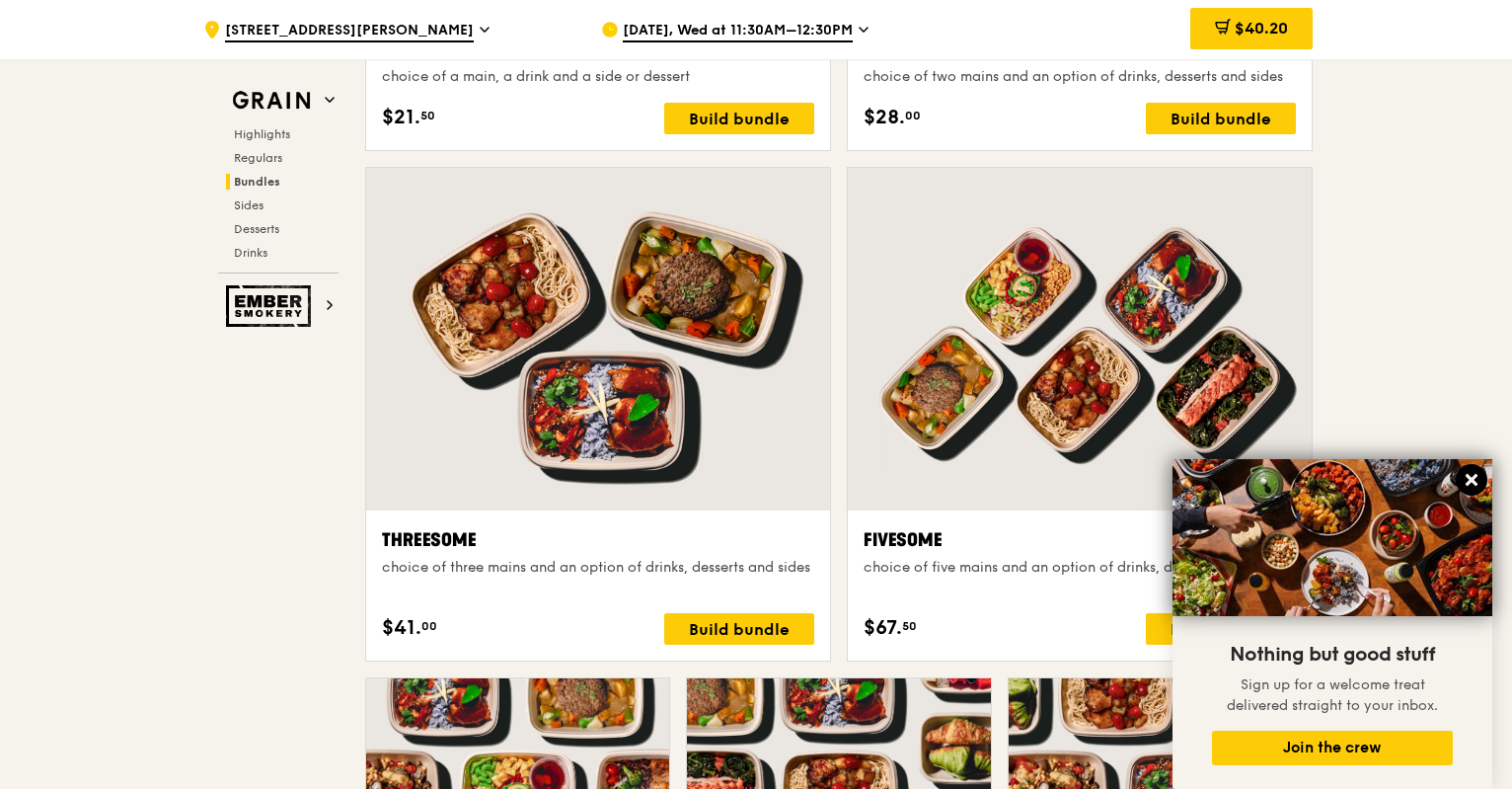 click 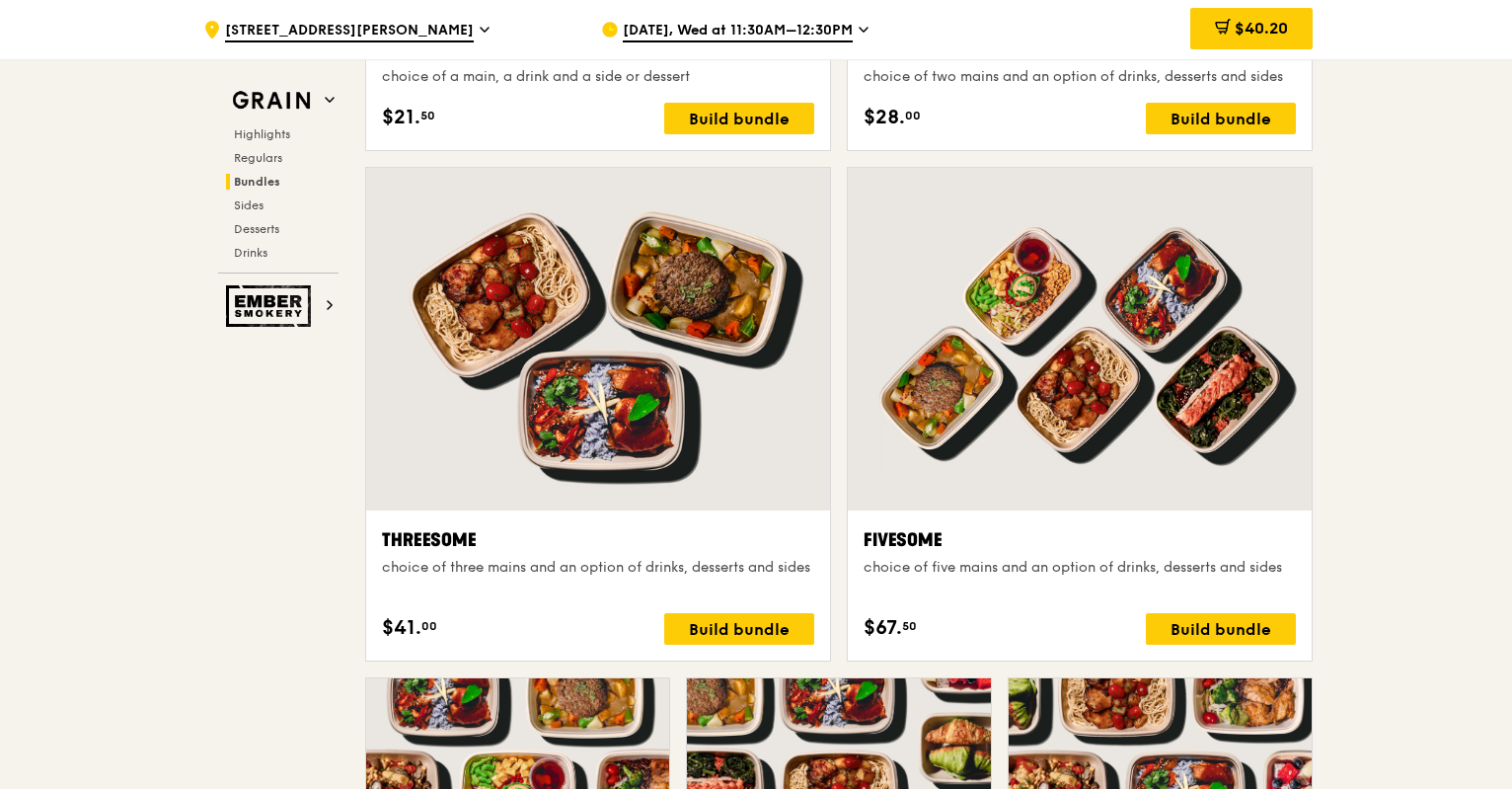 click on ".cls-1 {
fill: none;
stroke: #fff;
stroke-linecap: round;
stroke-linejoin: round;
stroke-width: 1.5px;
}
.cls-2 {
fill: #fecc07;
}
.cls-2, .cls-3 {
stroke-width: 0px;
}
.cls-3 {
fill: #fff;
fill-rule: evenodd;
}
[STREET_ADDRESS][PERSON_NAME]
[DATE], Wed at 11:30AM–12:30PM
$40.20
1
Grain
Highlights
Regulars
Bundles
Sides
Desserts
Drinks
Ember Smokery
New in the hood Some of our meals have been ousted from the neighbourhood by a new gang of even tastier dishes. They are like our long lost friends all grown up — familiar, but better travelled with fresh stories to tell. Go say hello.
Highlights
Warm
Marinara Fish Pasta
1 item" at bounding box center (756, 899) 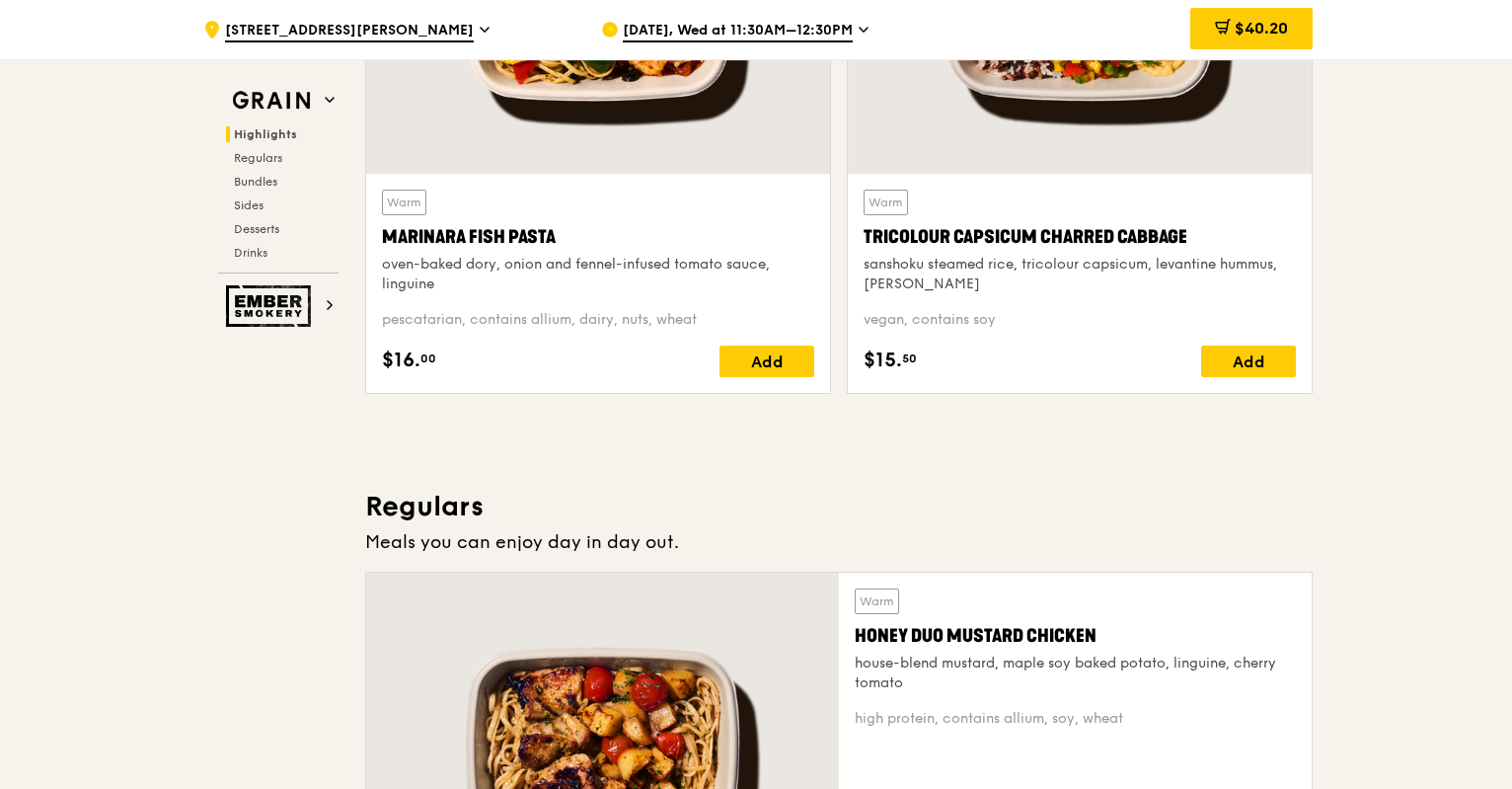 scroll, scrollTop: 987, scrollLeft: 0, axis: vertical 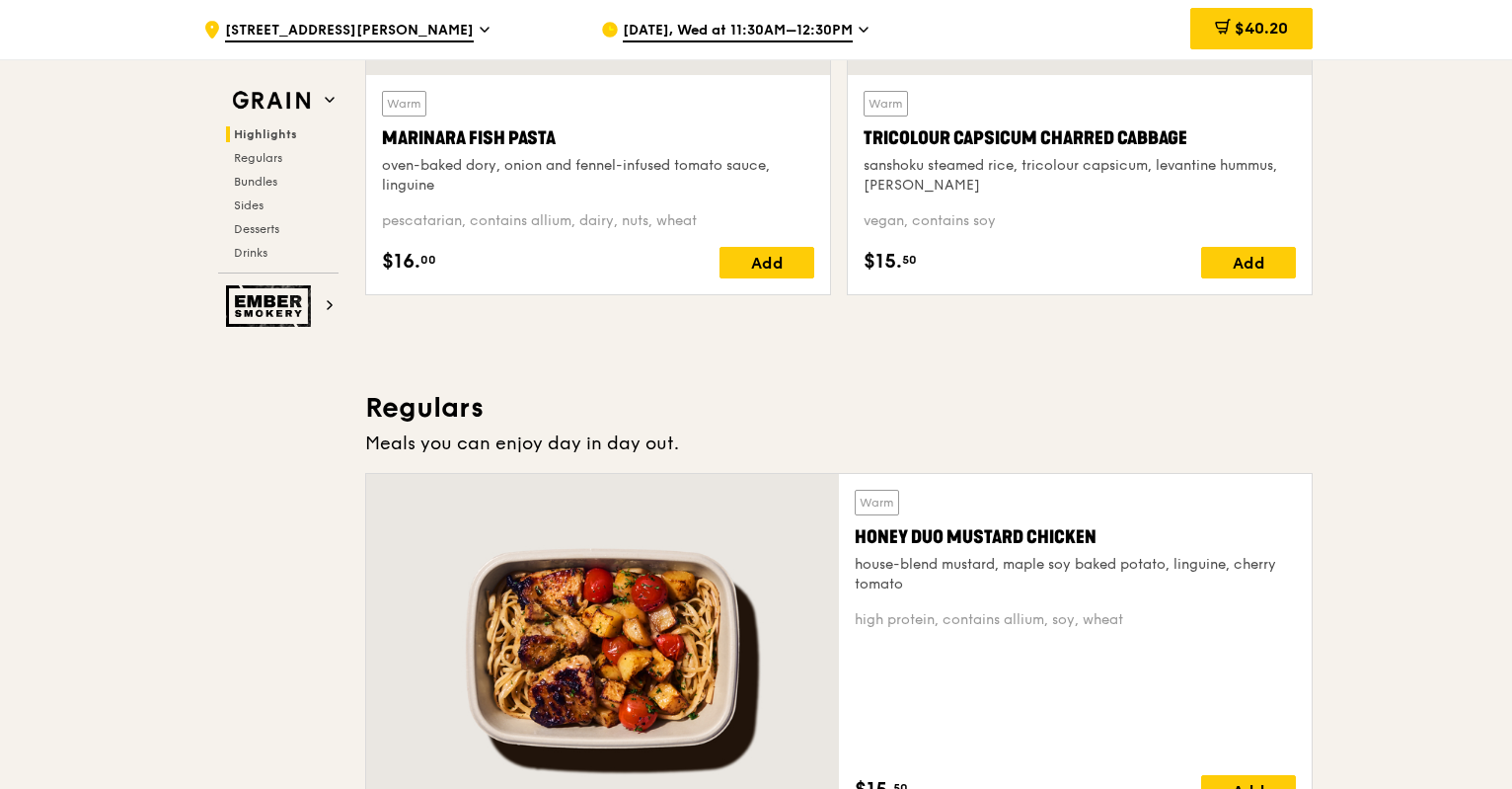 click on "Highlights" at bounding box center [265, 134] 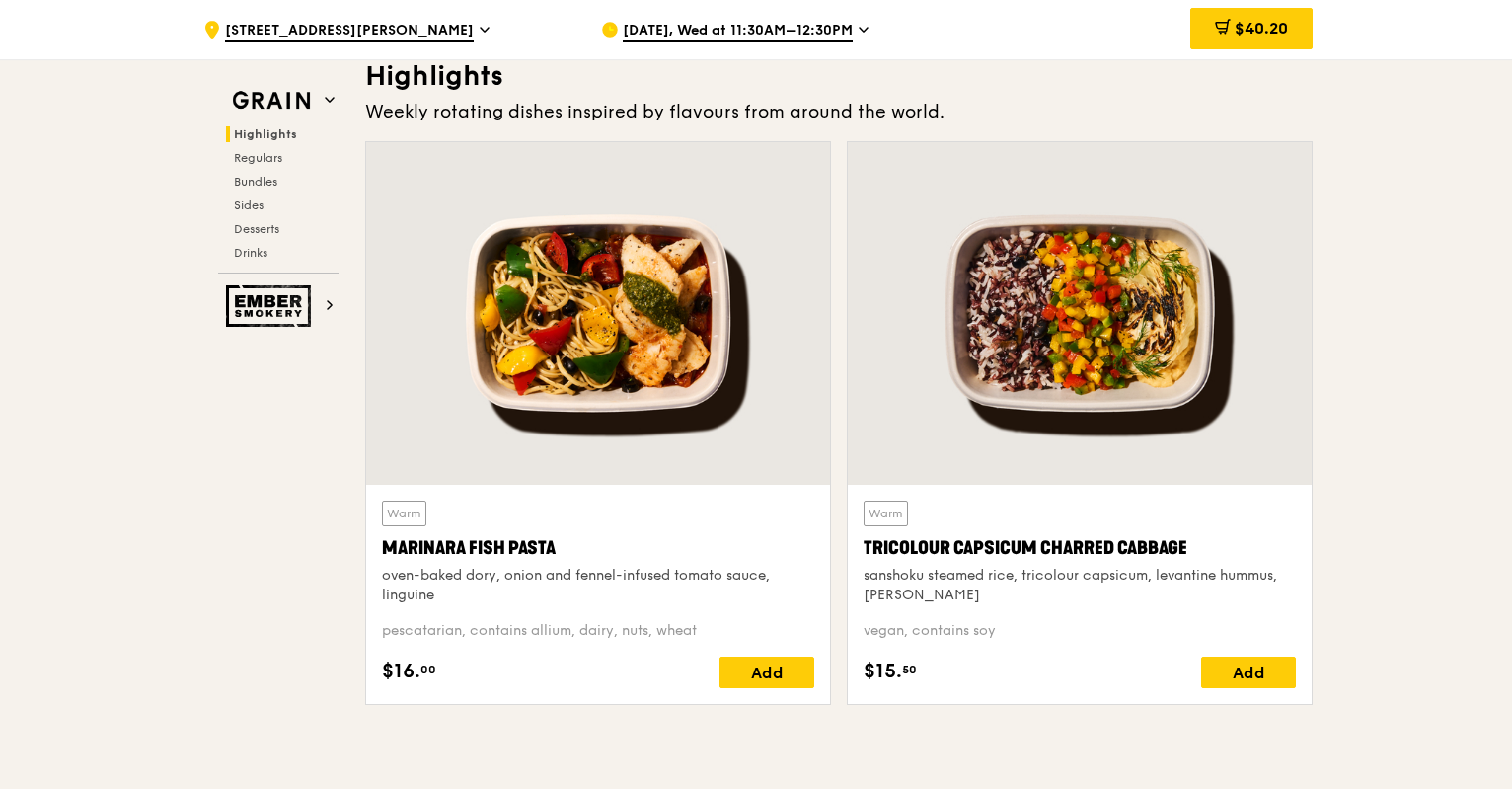 scroll, scrollTop: 557, scrollLeft: 0, axis: vertical 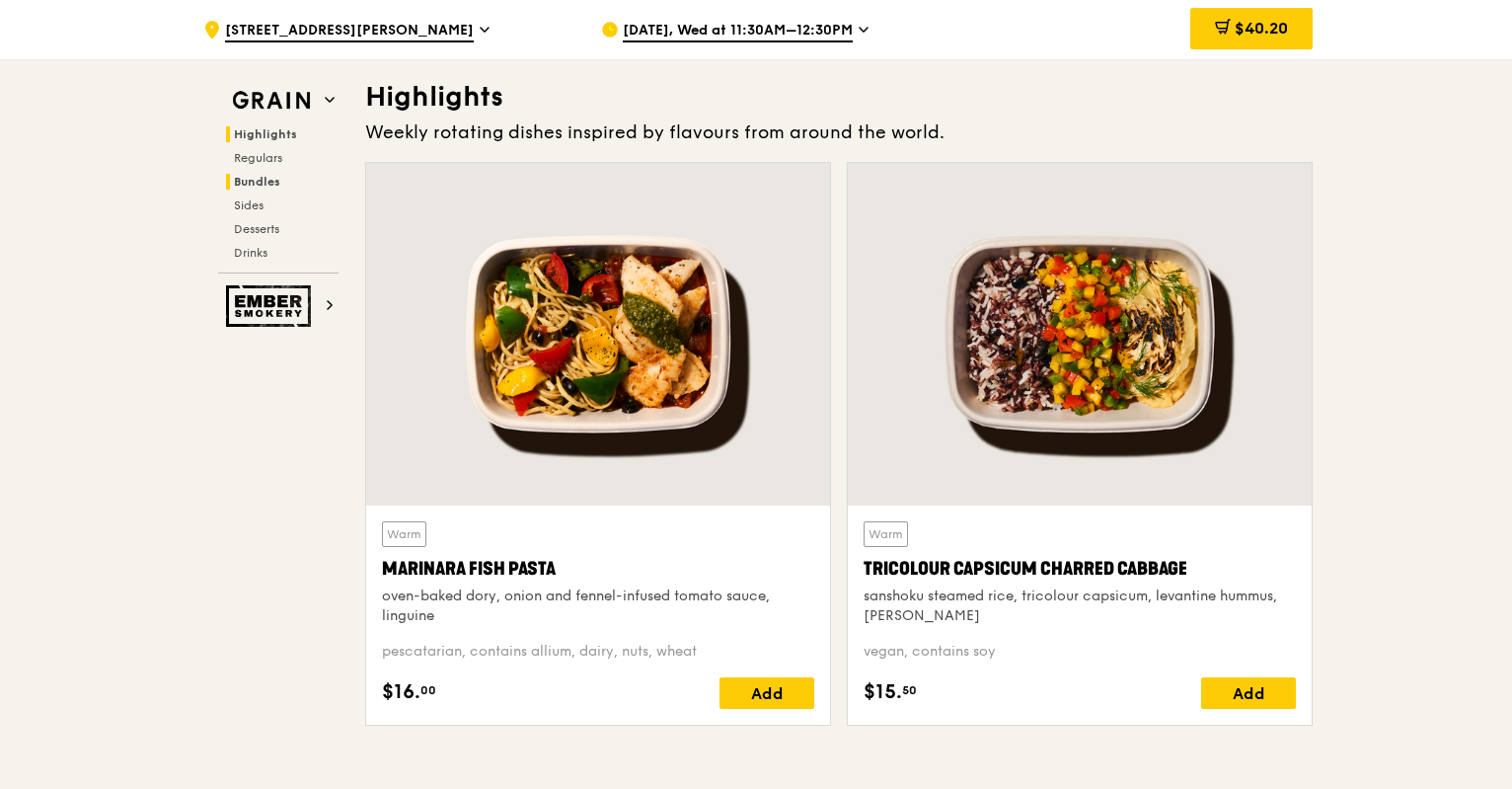 click on "Bundles" at bounding box center [257, 182] 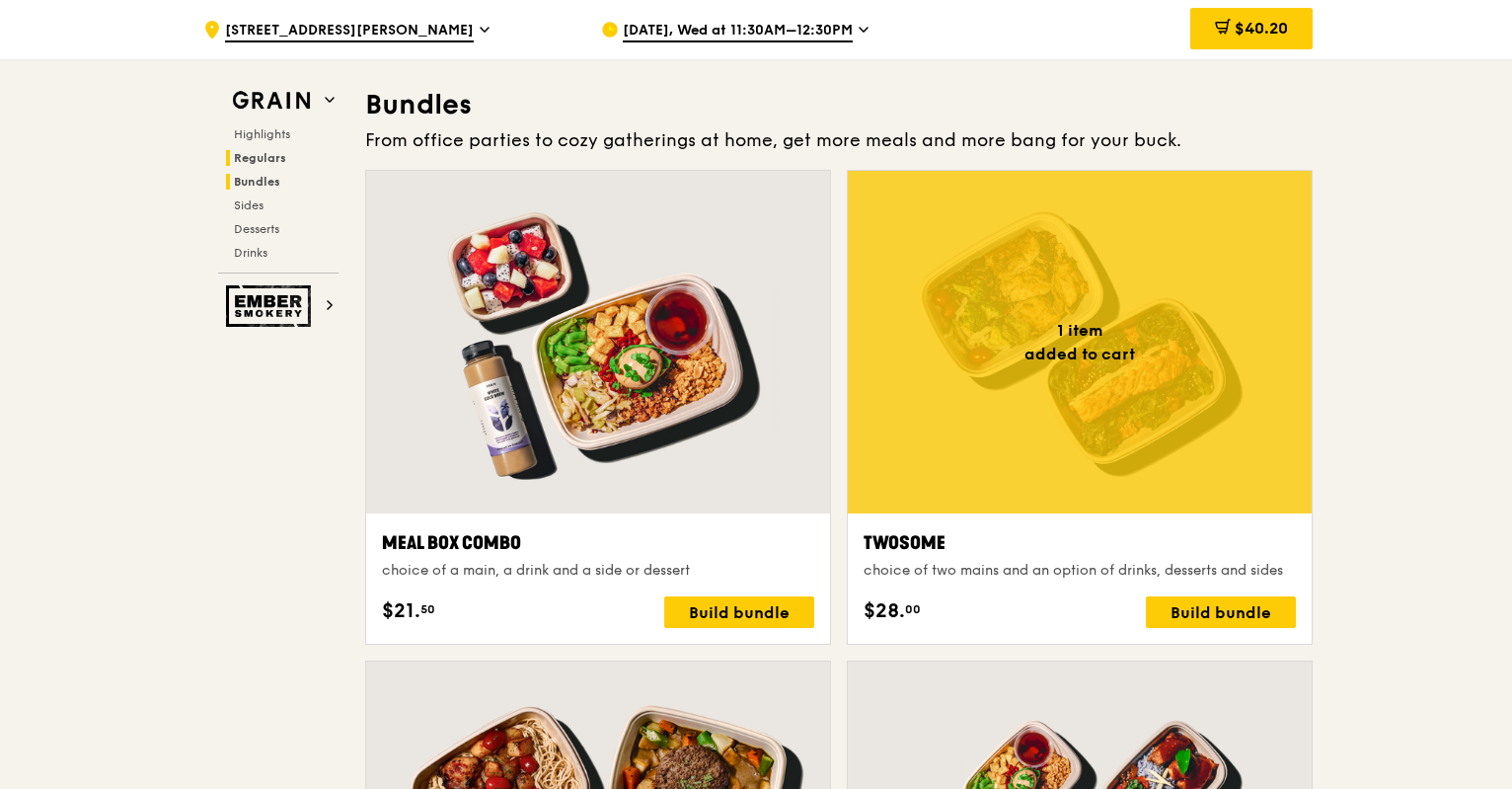 scroll, scrollTop: 2843, scrollLeft: 0, axis: vertical 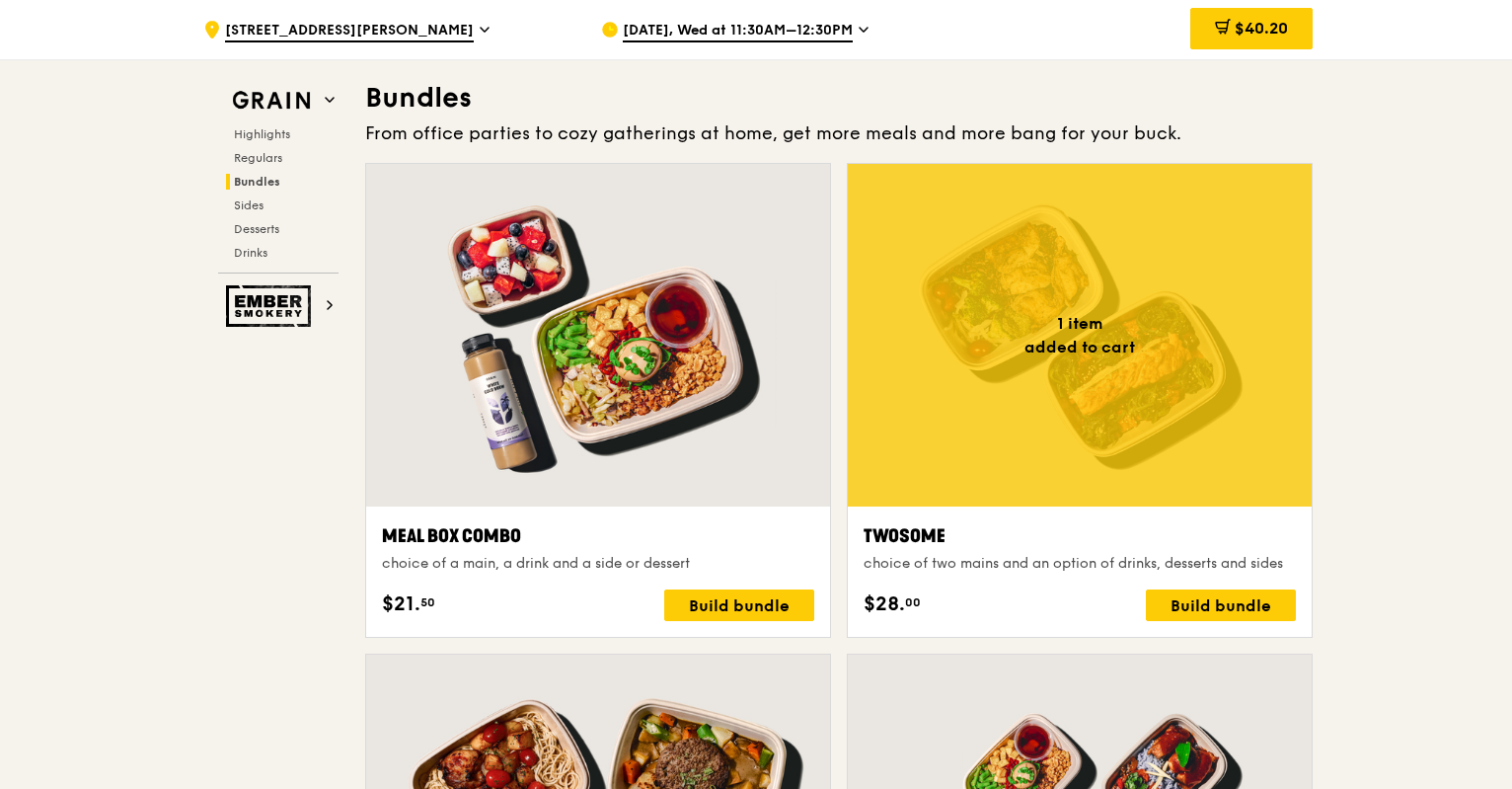 click 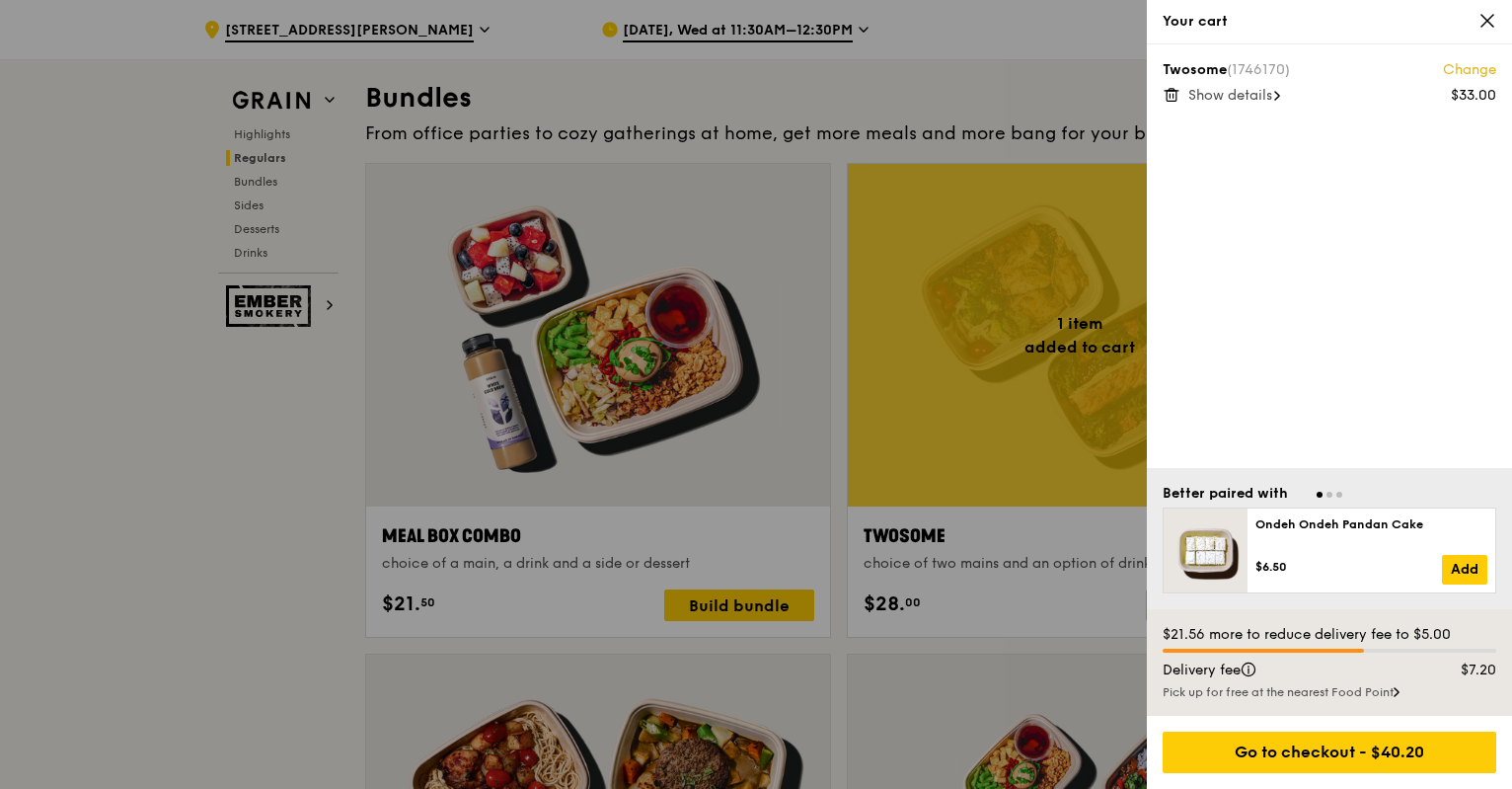 scroll, scrollTop: 2645, scrollLeft: 0, axis: vertical 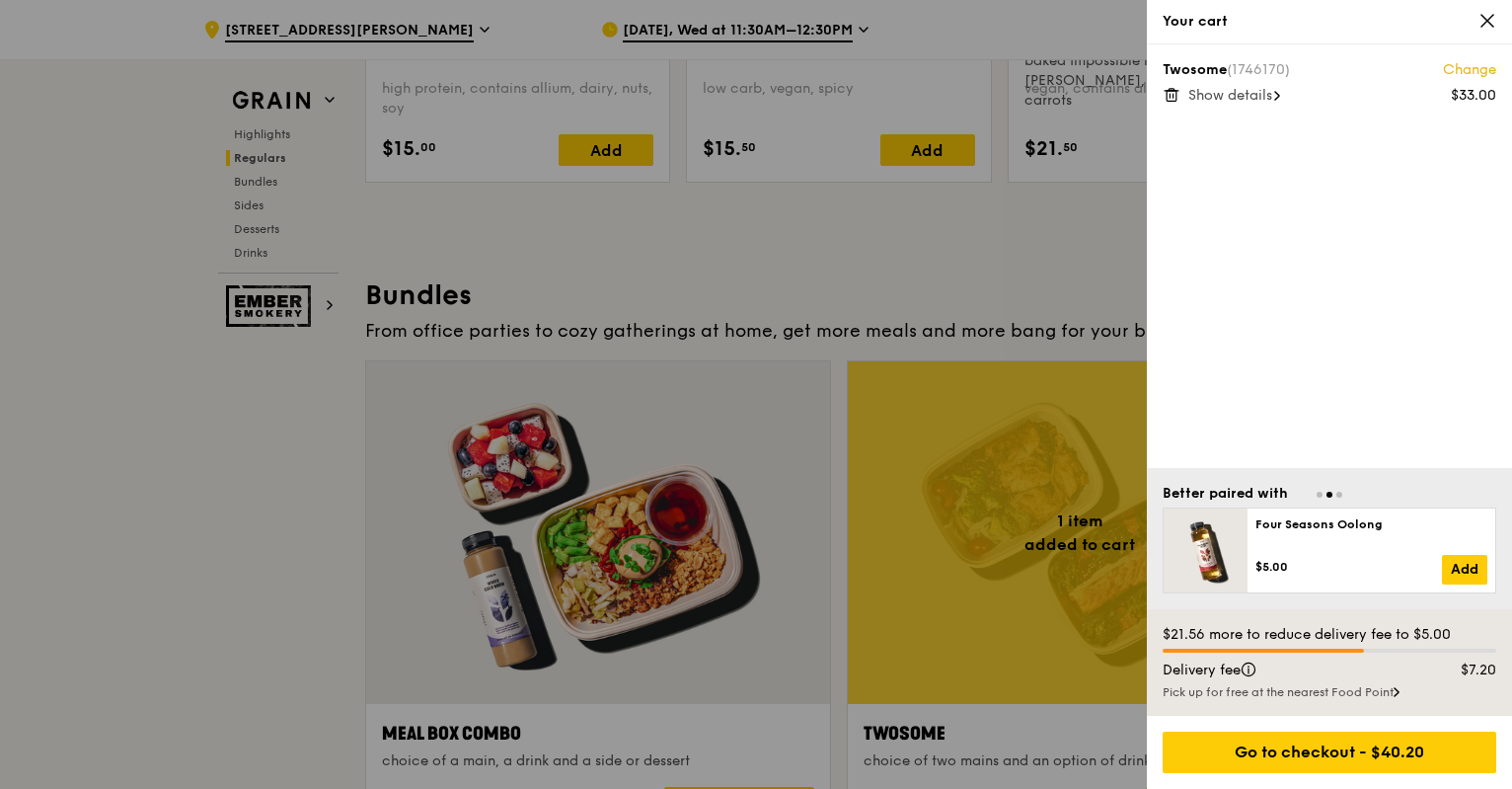 click 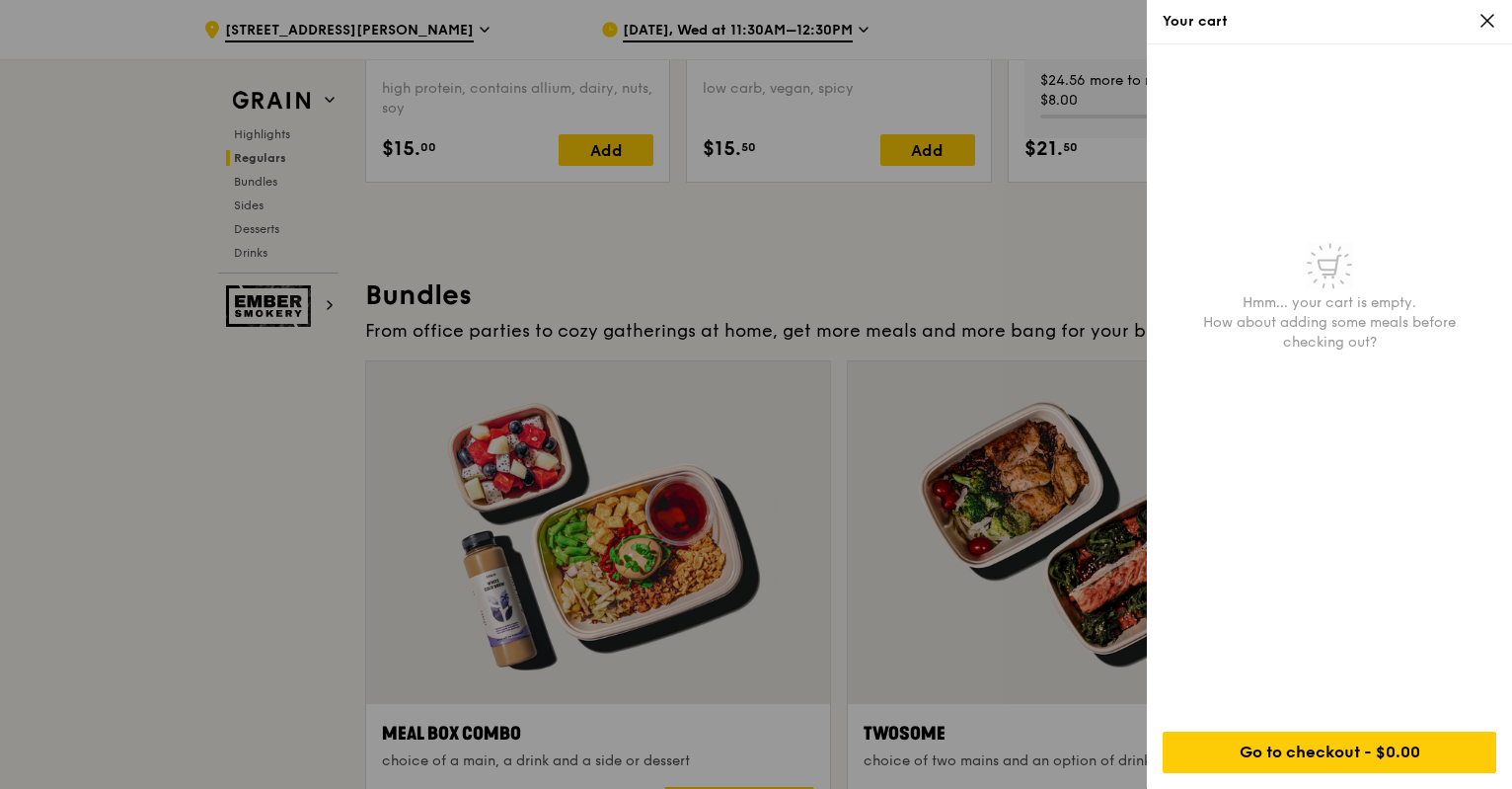 click 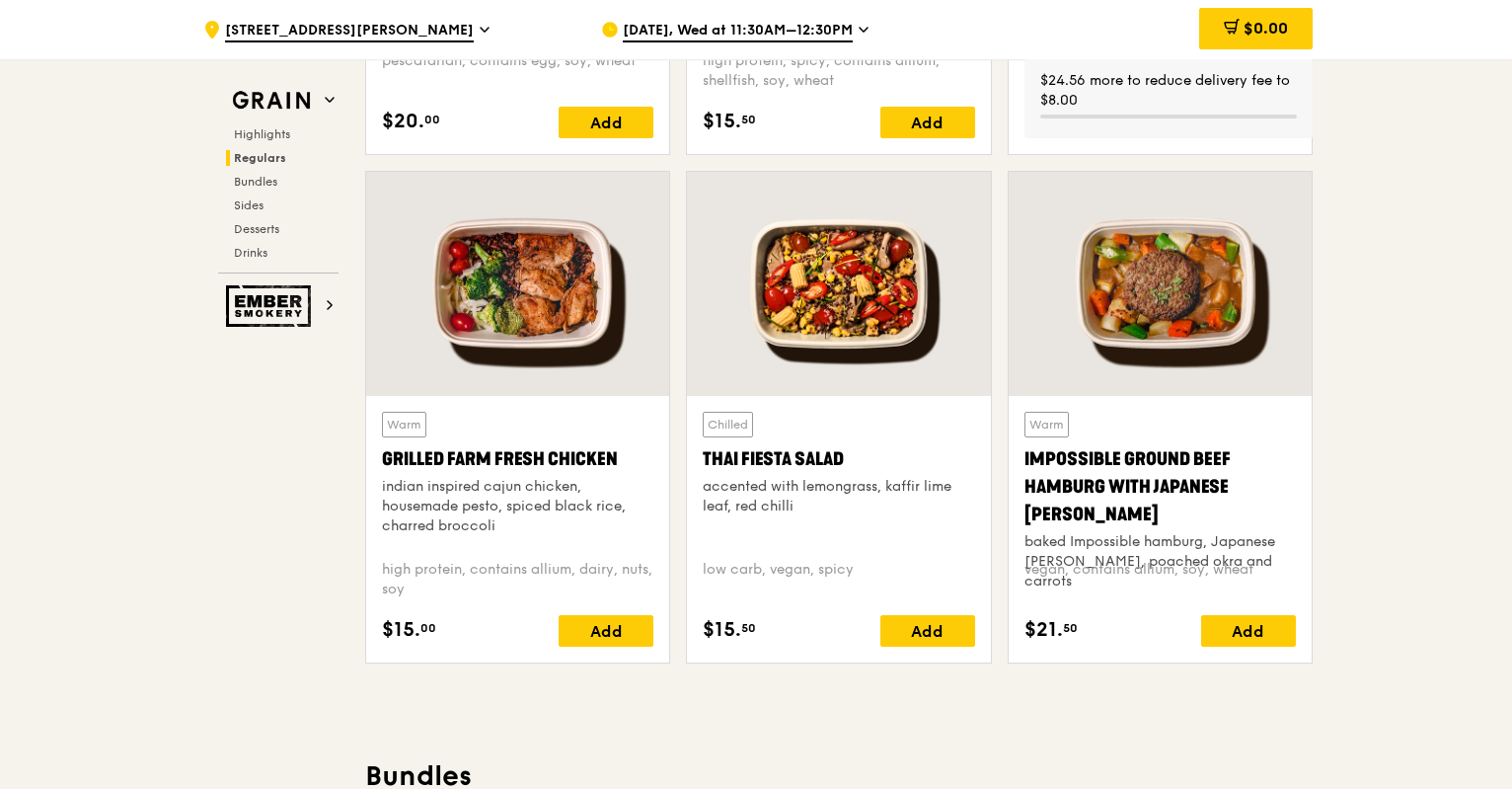 scroll, scrollTop: 2250, scrollLeft: 0, axis: vertical 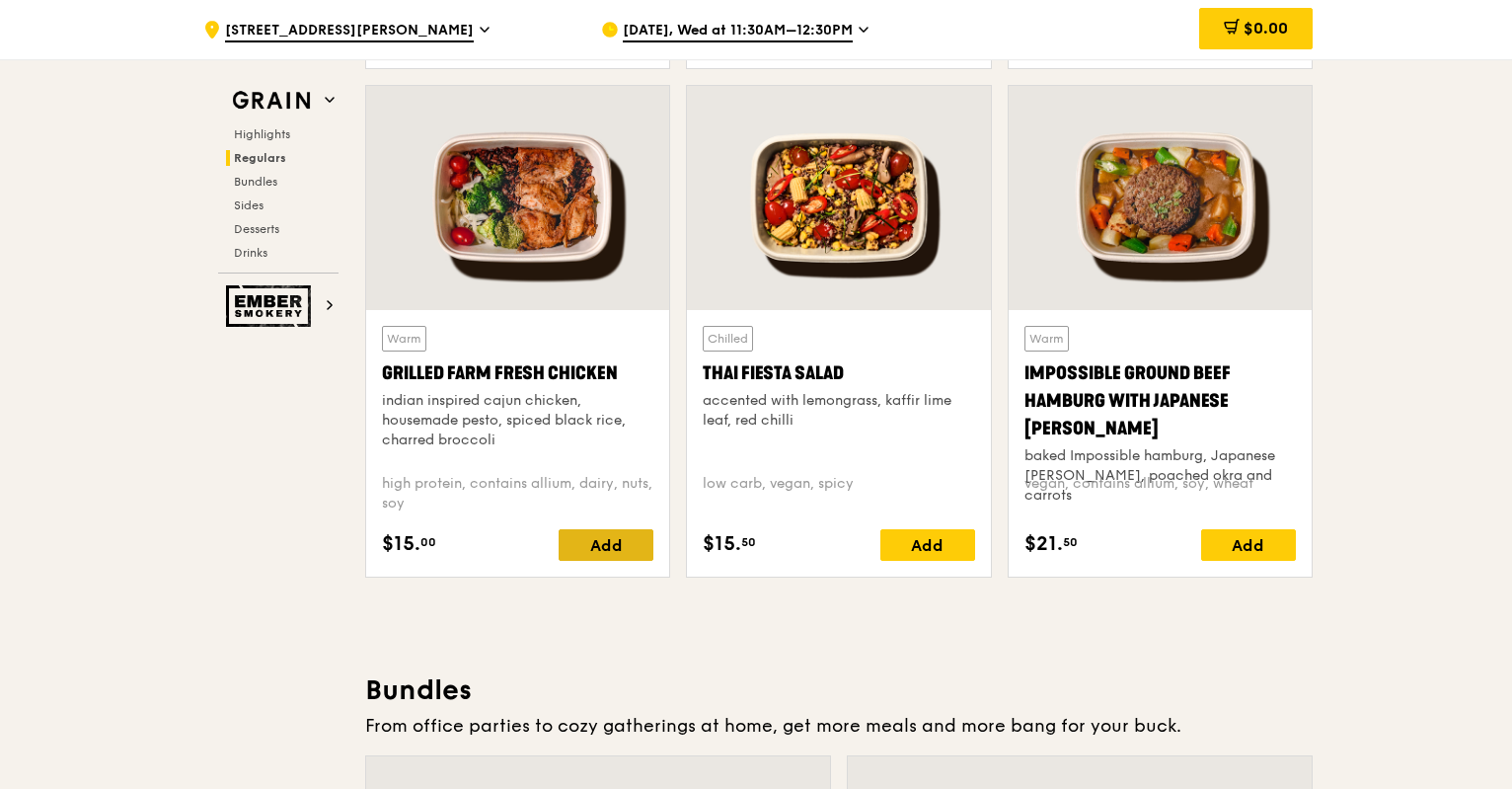 click on "Add" at bounding box center [606, 545] 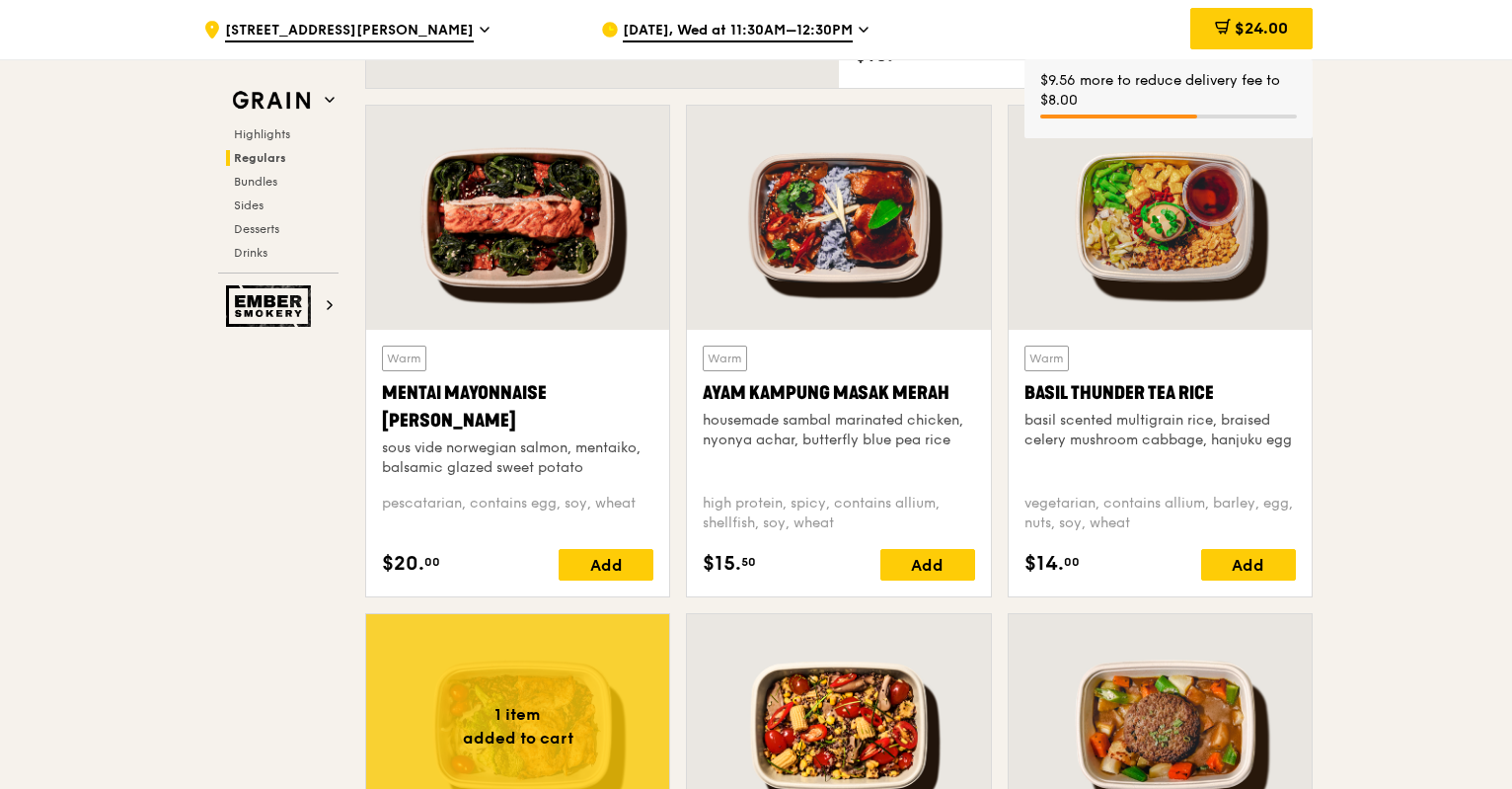 scroll, scrollTop: 1855, scrollLeft: 0, axis: vertical 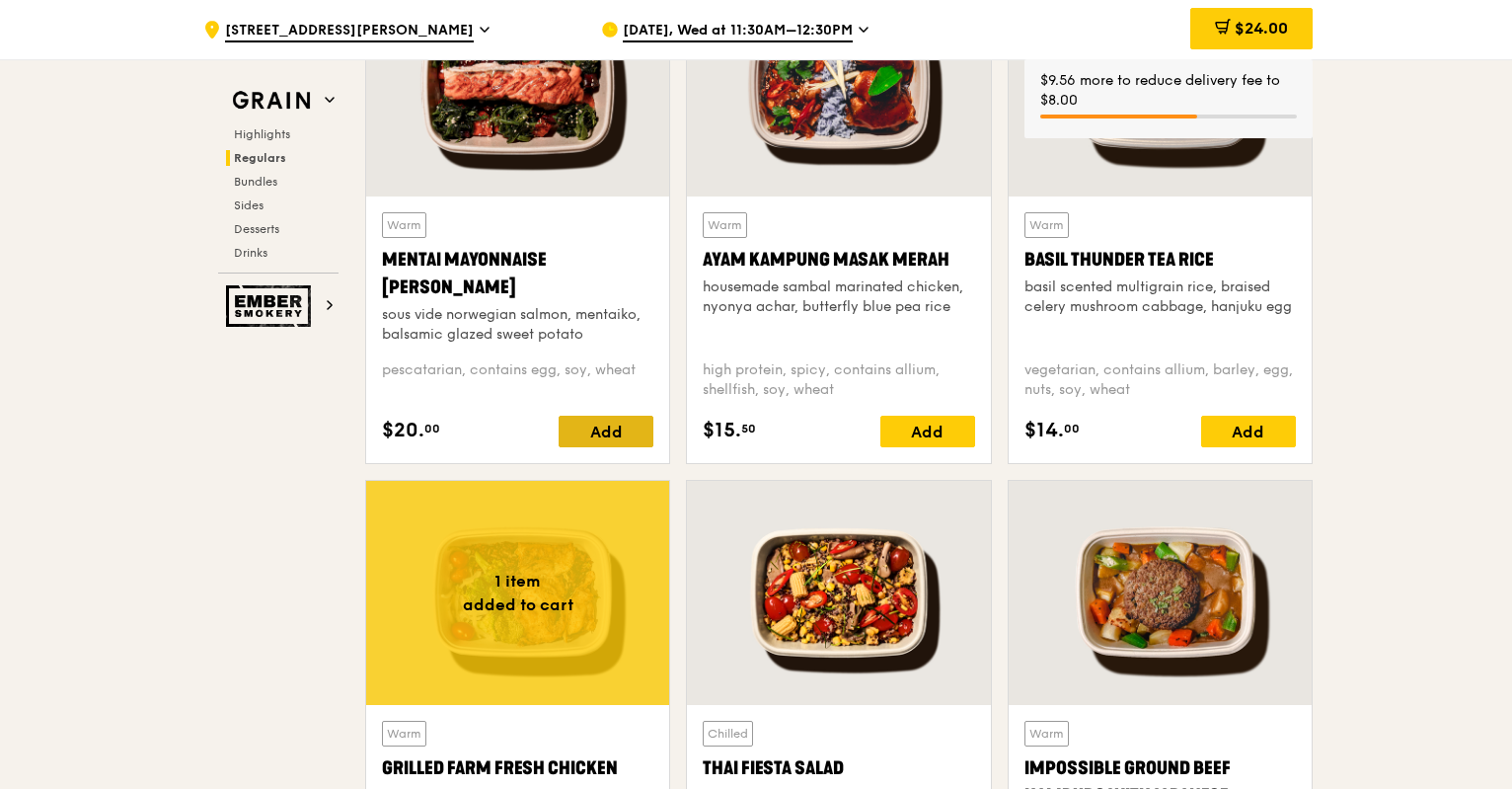 click on "Add" at bounding box center (606, 432) 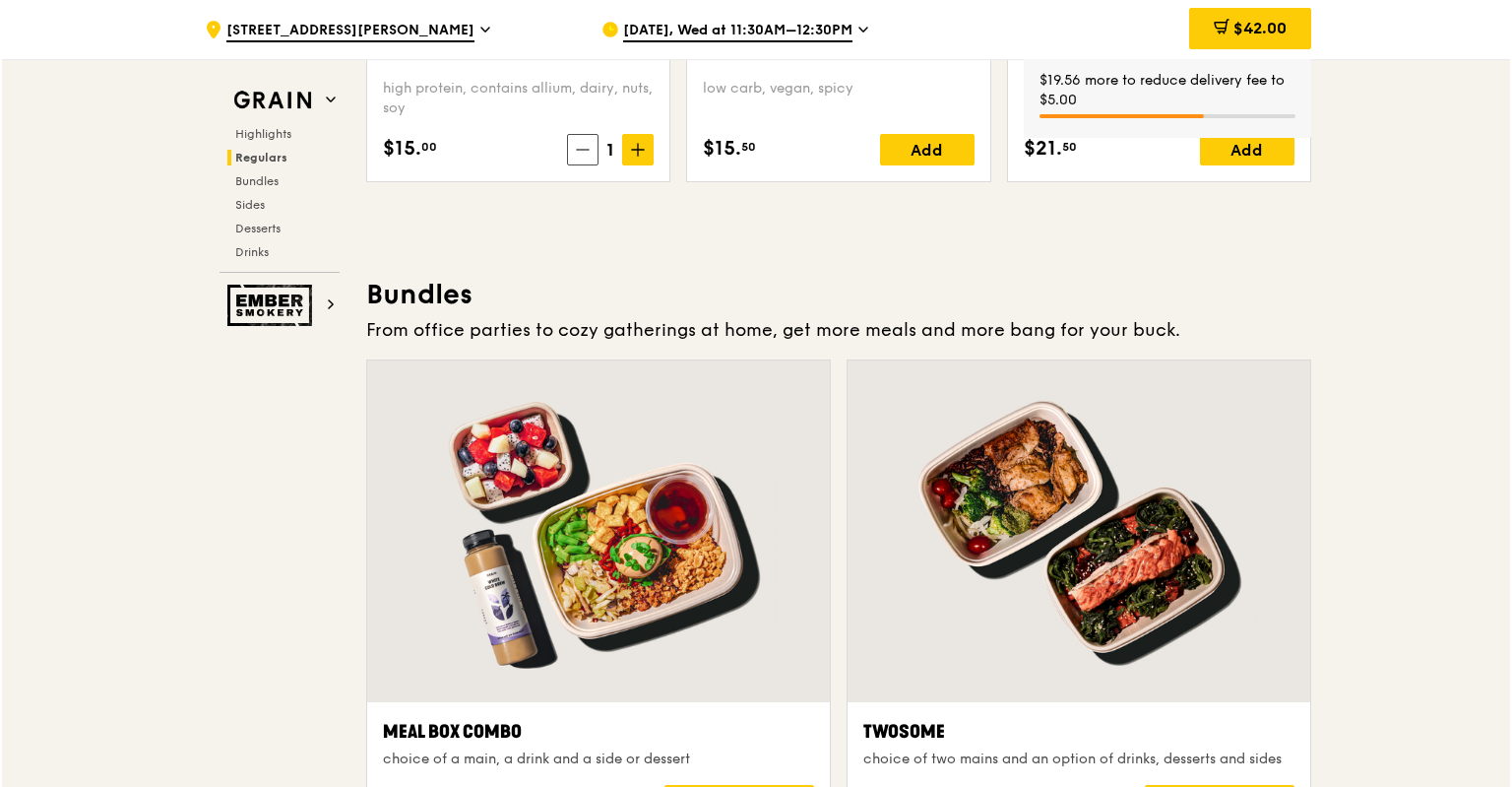 scroll, scrollTop: 2934, scrollLeft: 0, axis: vertical 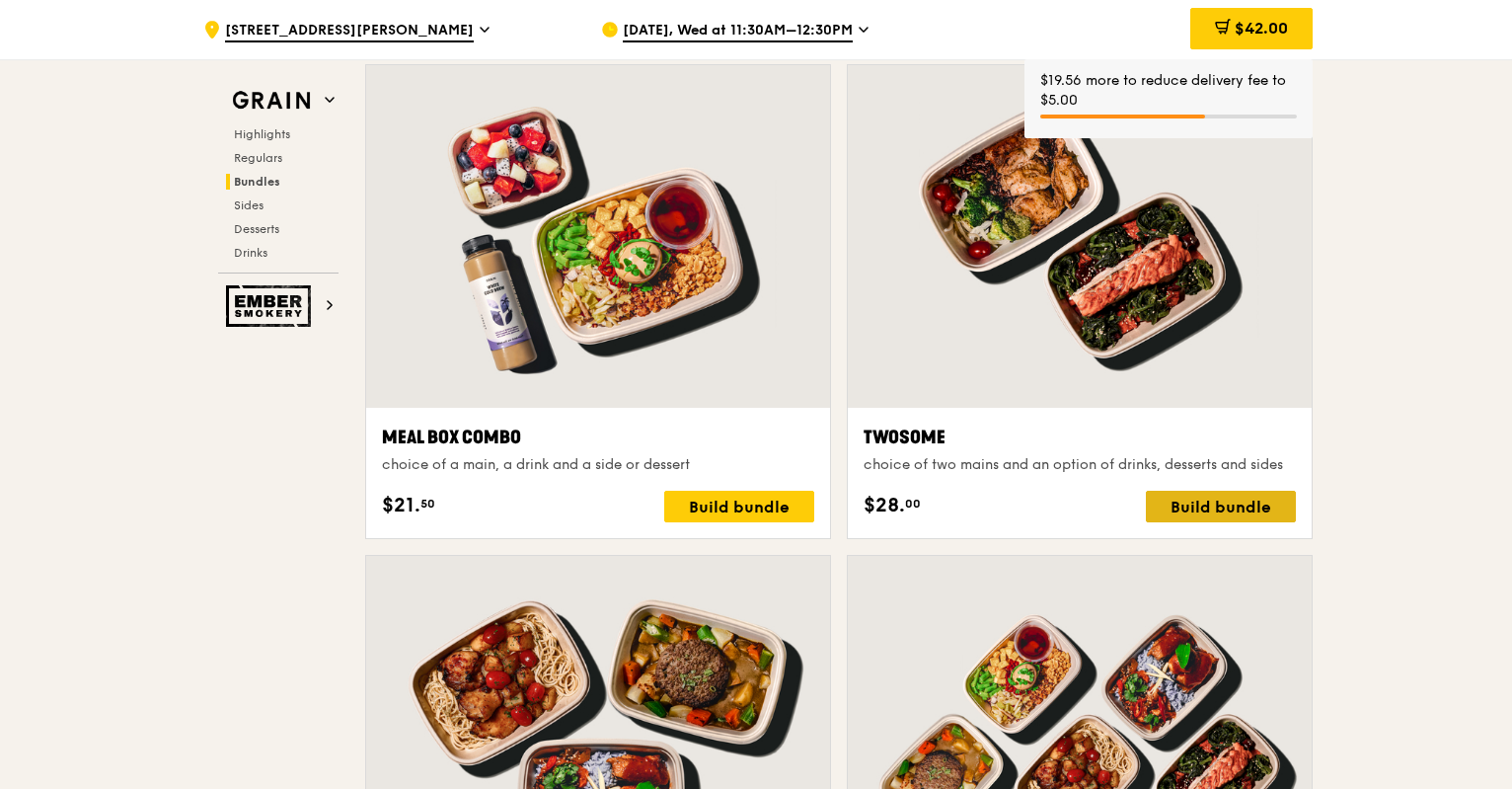 click on "Build bundle" at bounding box center [1221, 507] 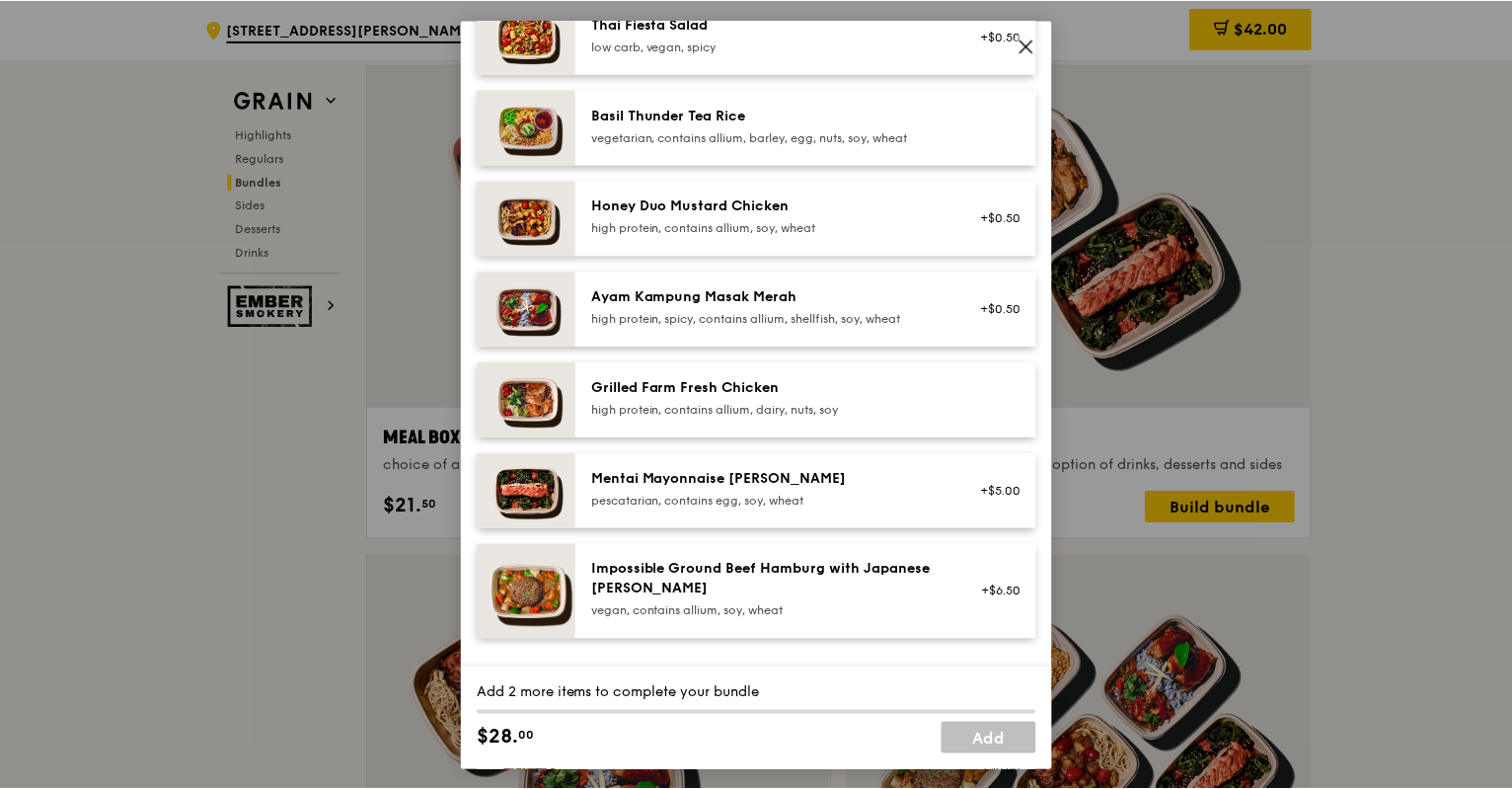 scroll, scrollTop: 494, scrollLeft: 0, axis: vertical 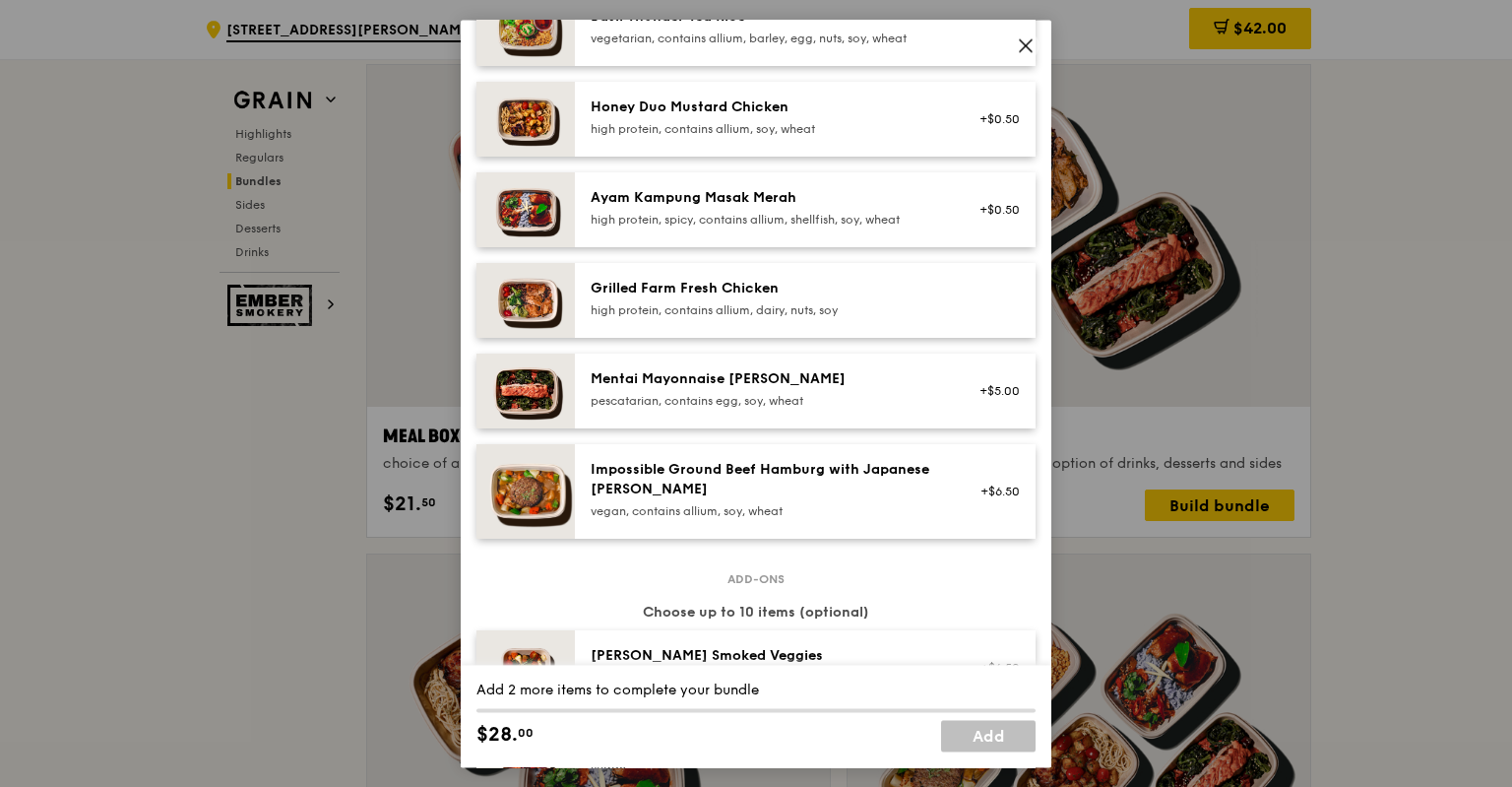 click on "Grilled Farm Fresh Chicken" at bounding box center (767, 289) 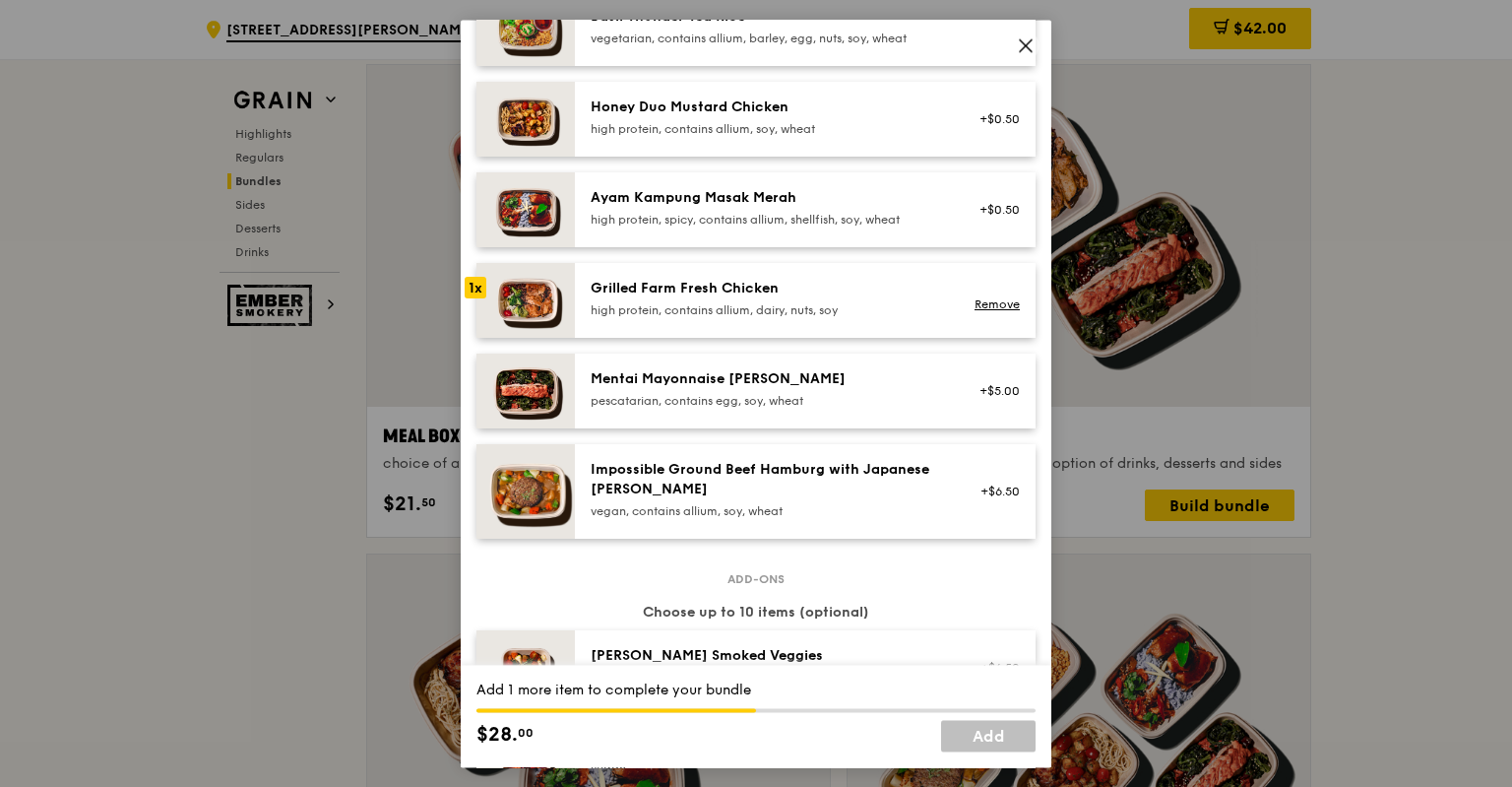 click on "pescatarian, contains egg, soy, wheat" at bounding box center [767, 401] 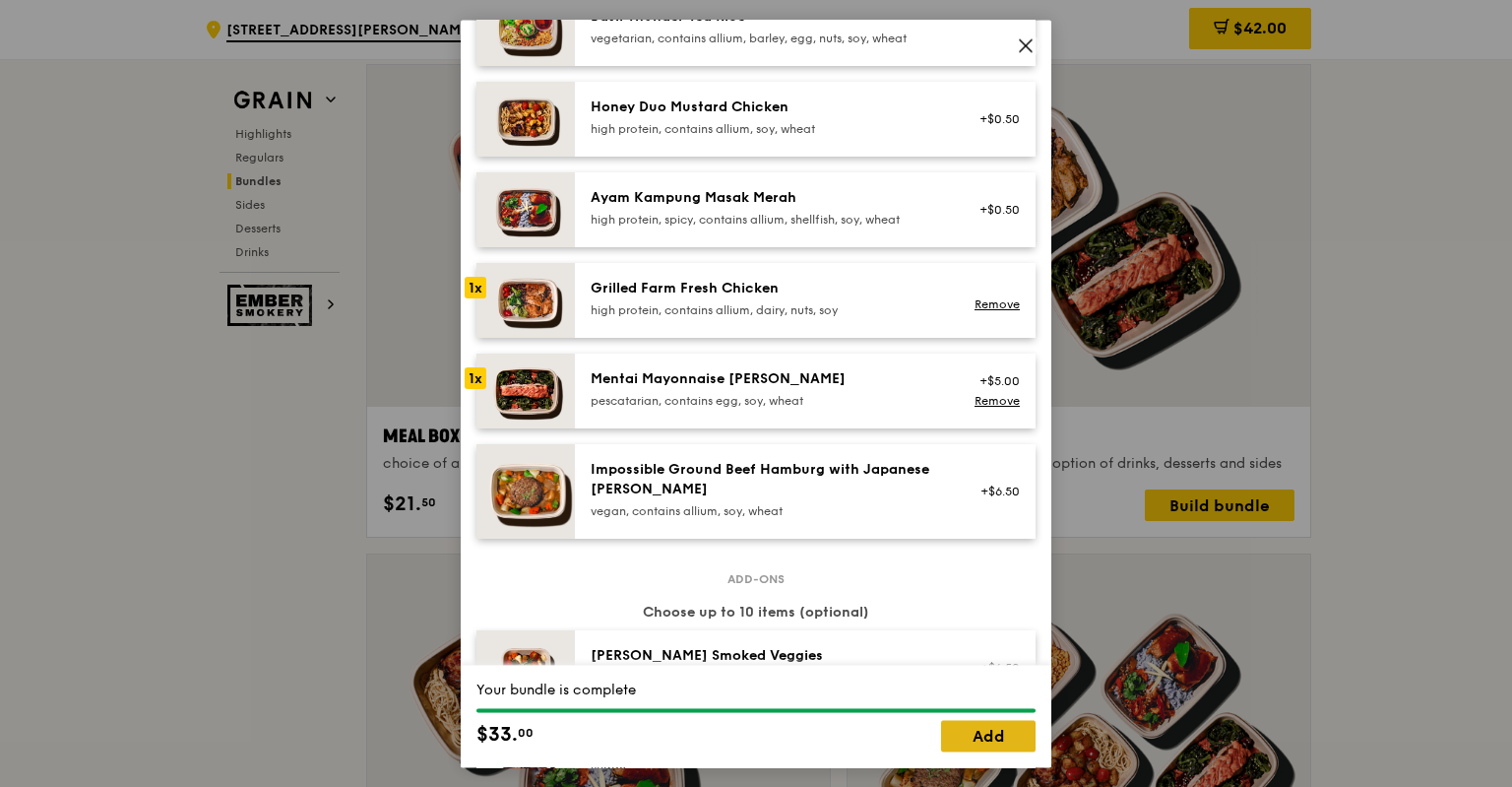 click on "Add" at bounding box center (988, 736) 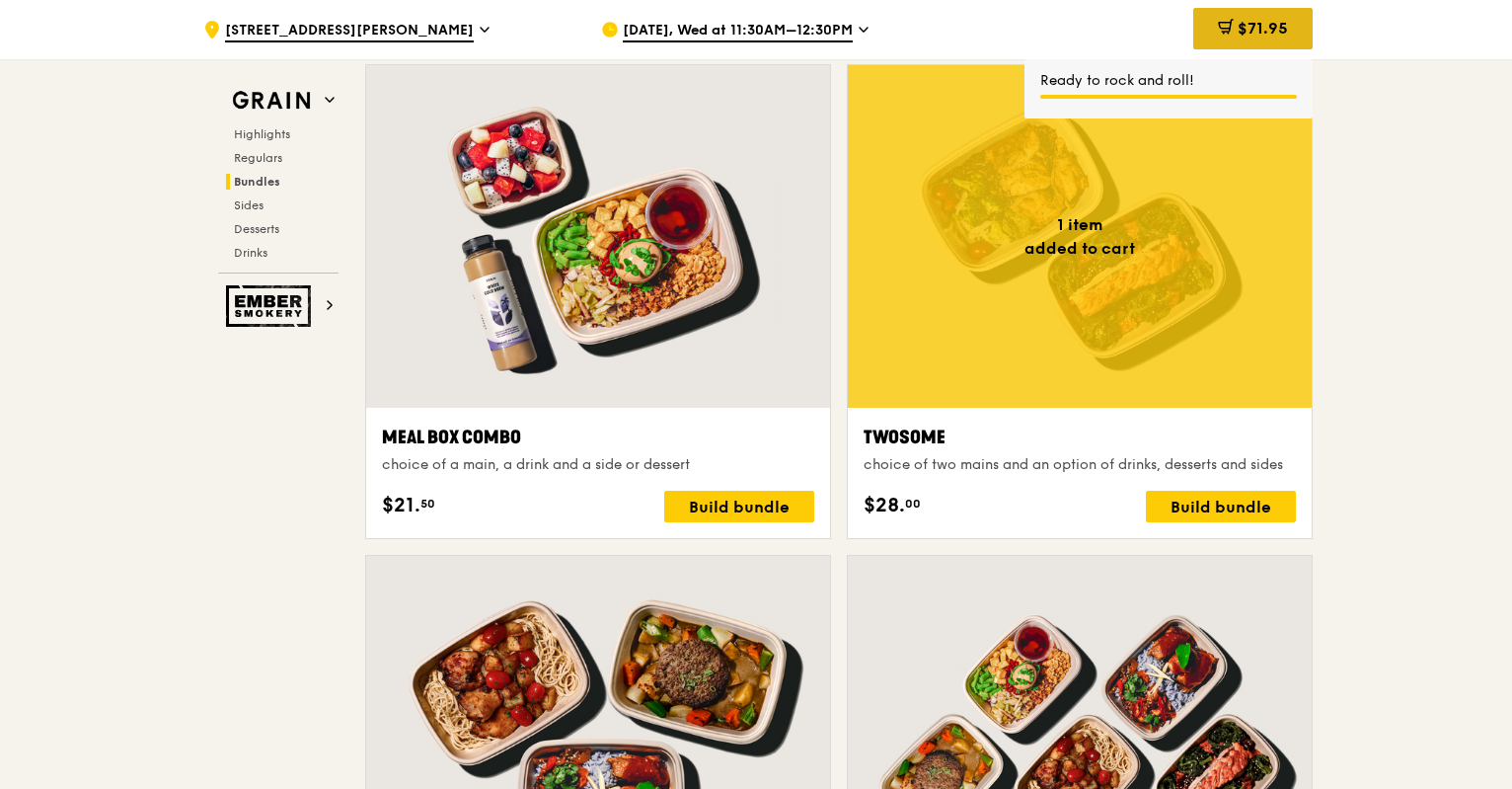 click on "$71.95" at bounding box center (1262, 28) 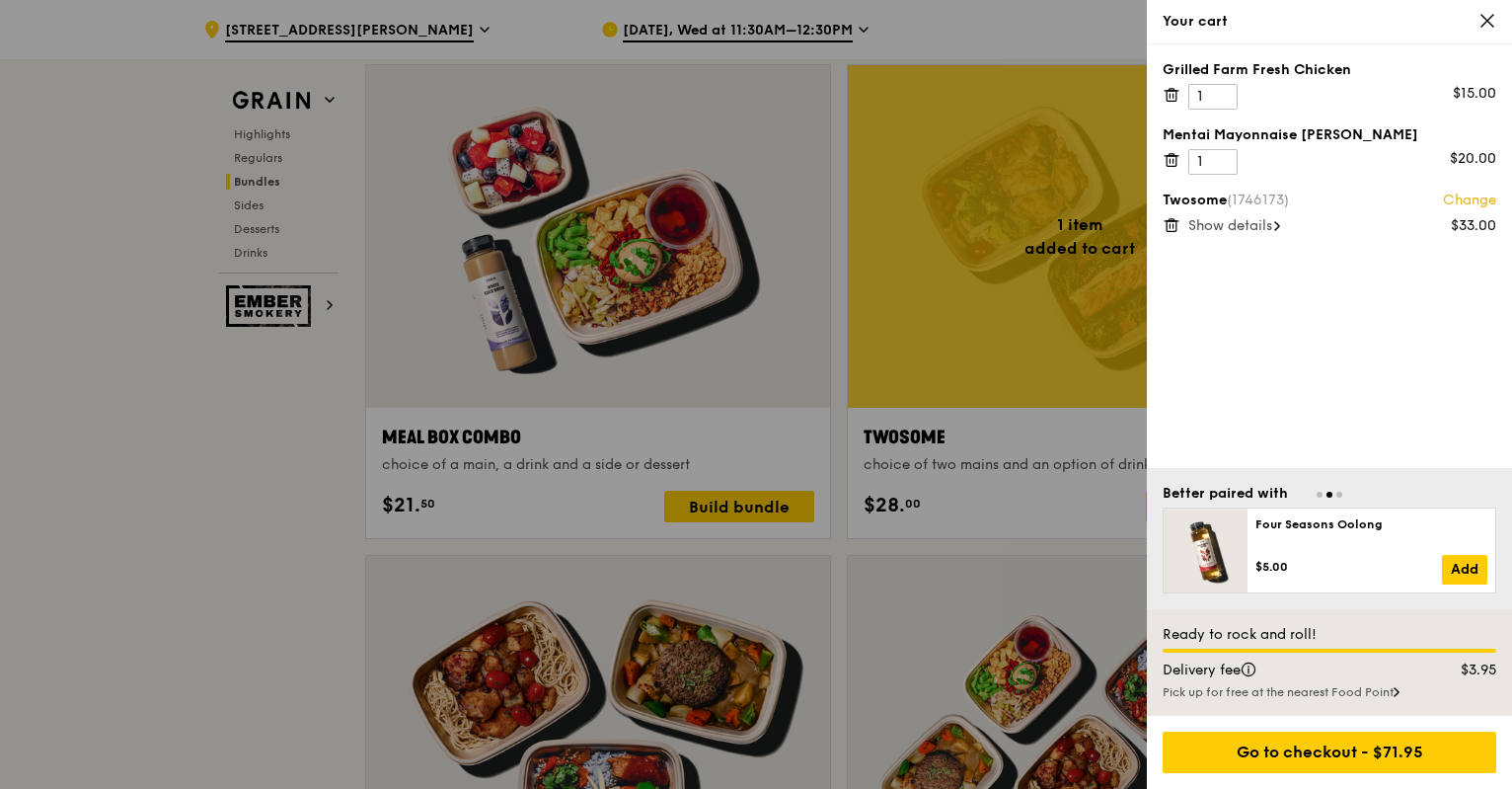 click 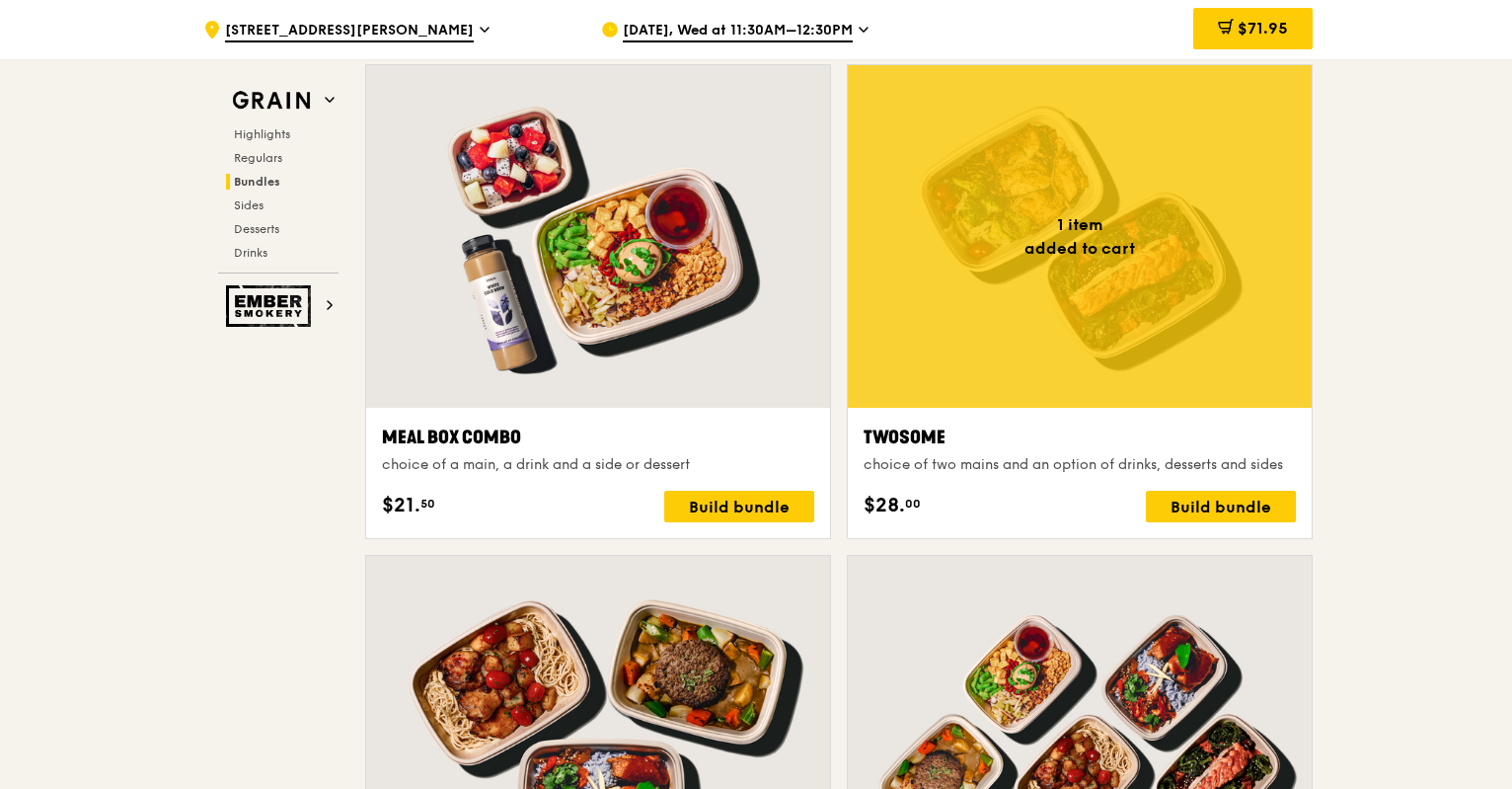 click at bounding box center [1080, 236] 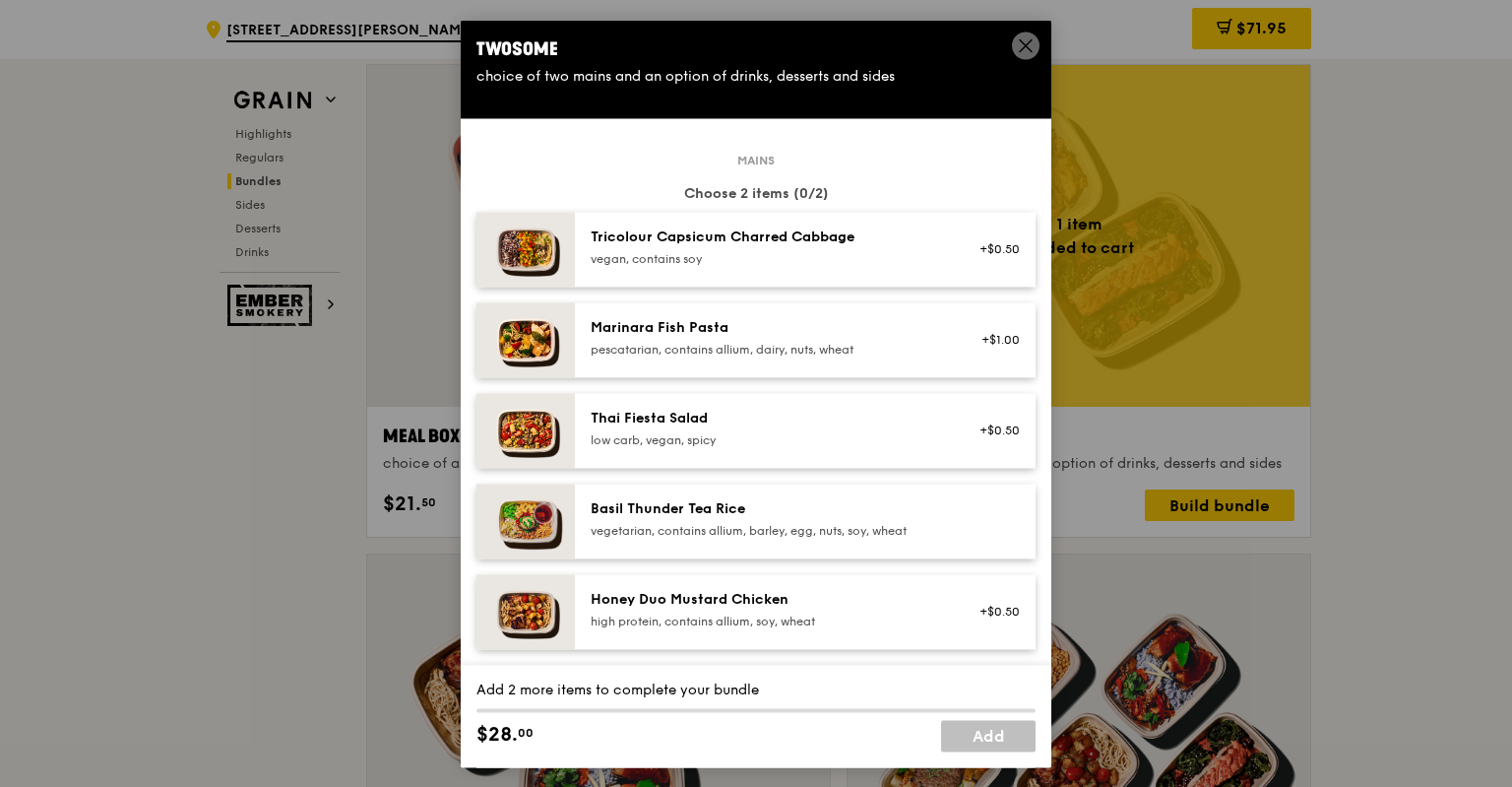click at bounding box center [1026, 45] 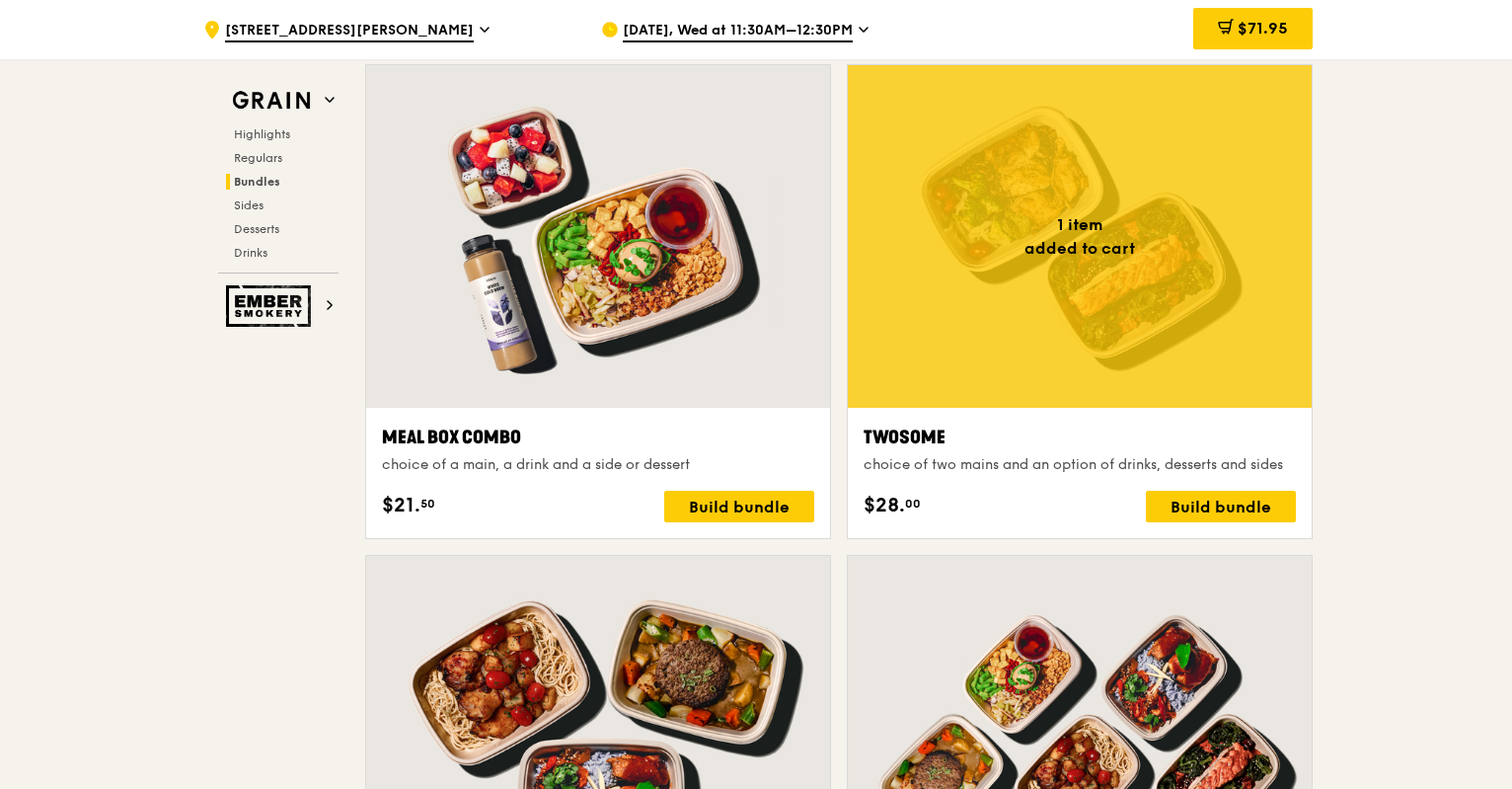 drag, startPoint x: 1441, startPoint y: 181, endPoint x: 1257, endPoint y: 1, distance: 257.40241 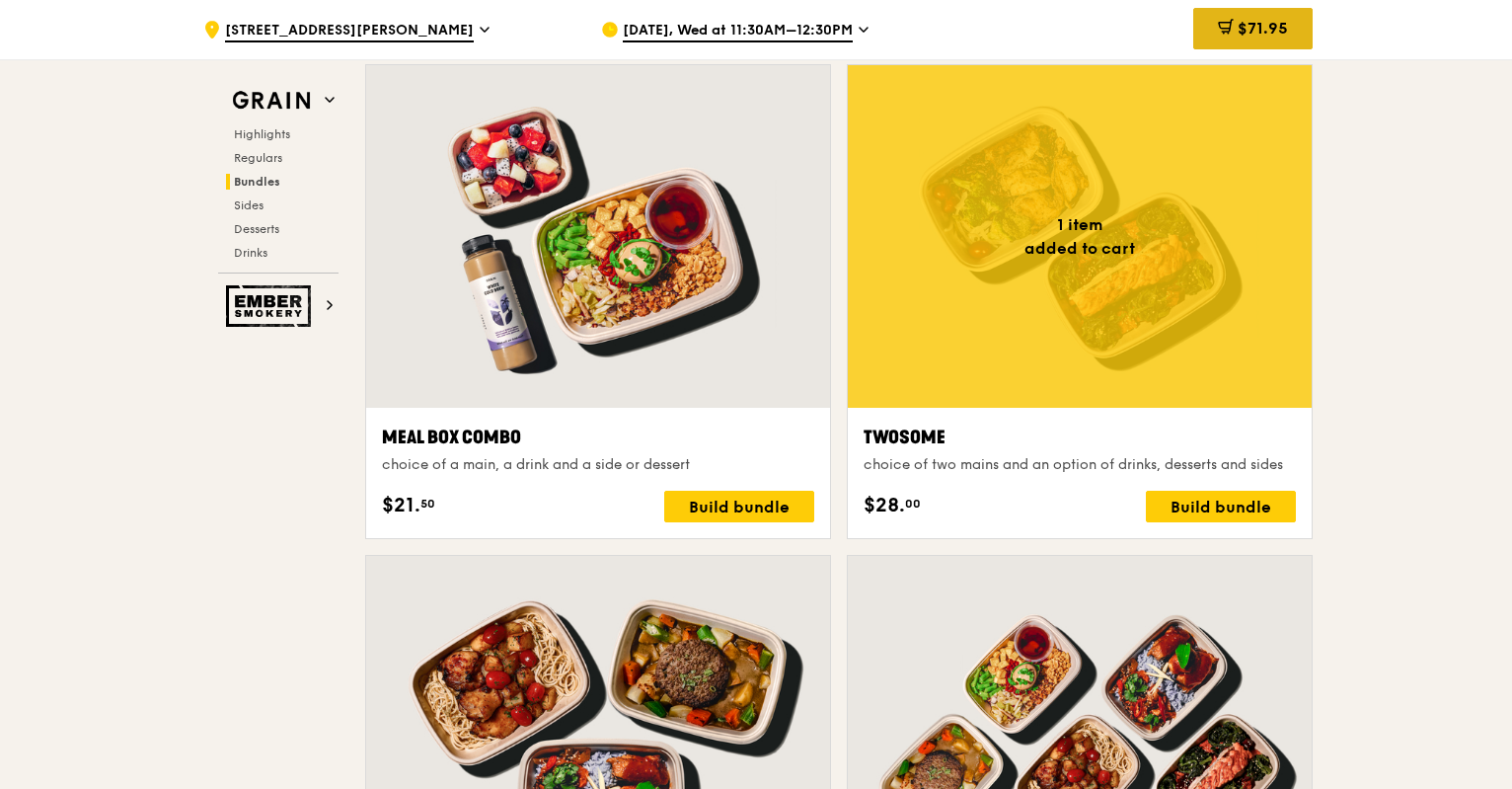 click on "$71.95" at bounding box center [1252, 29] 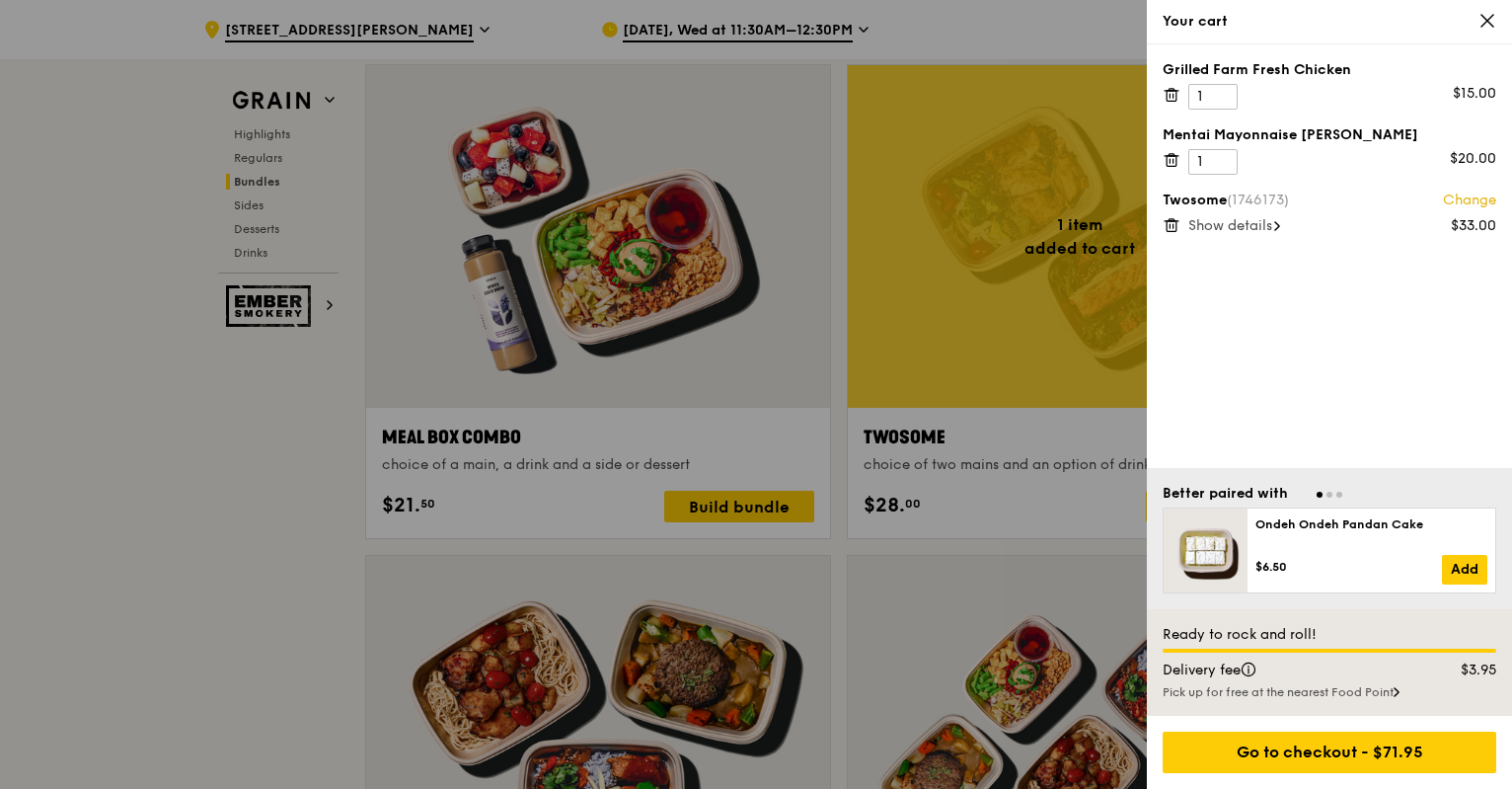 click 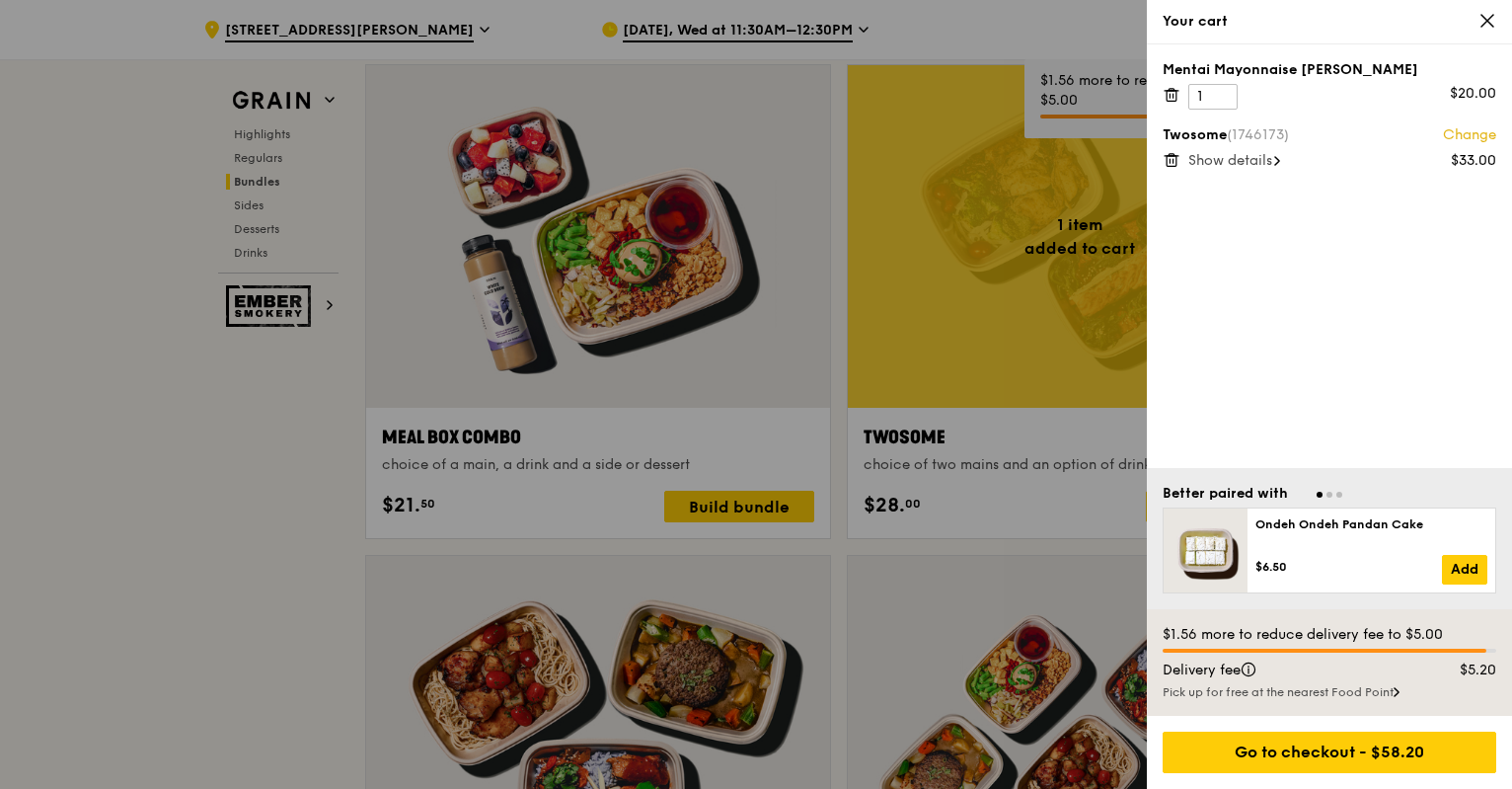 click 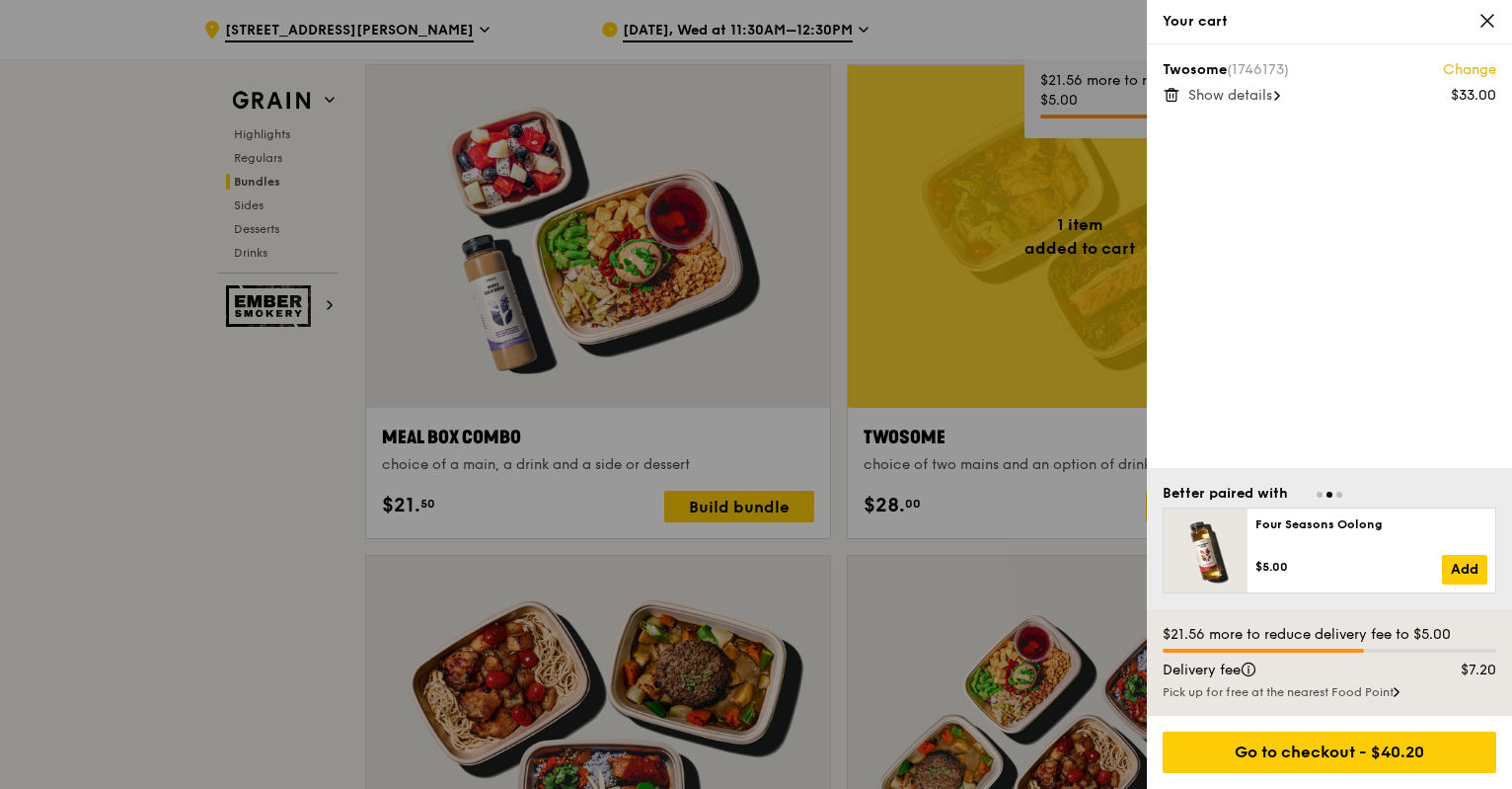 click 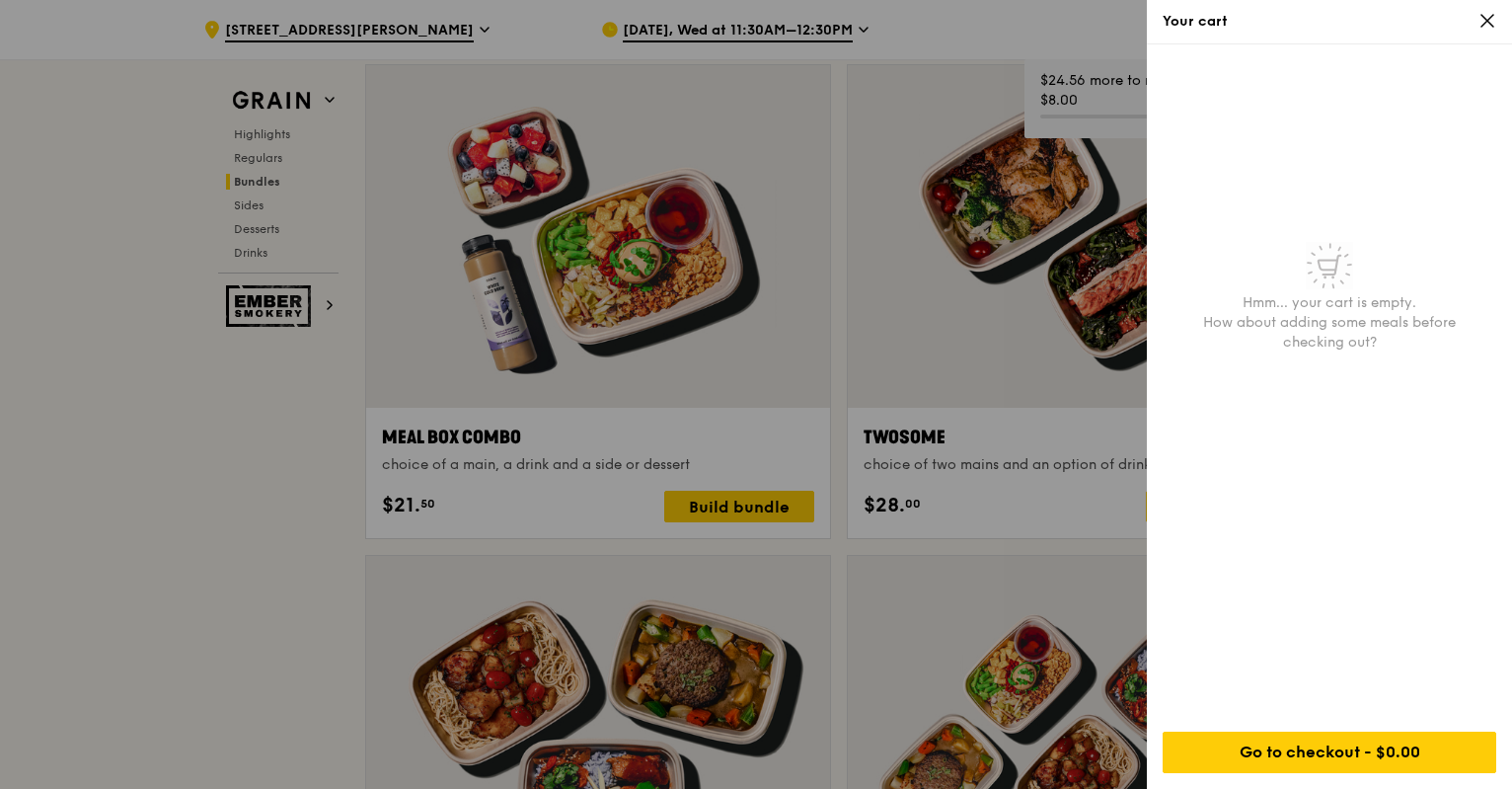 click 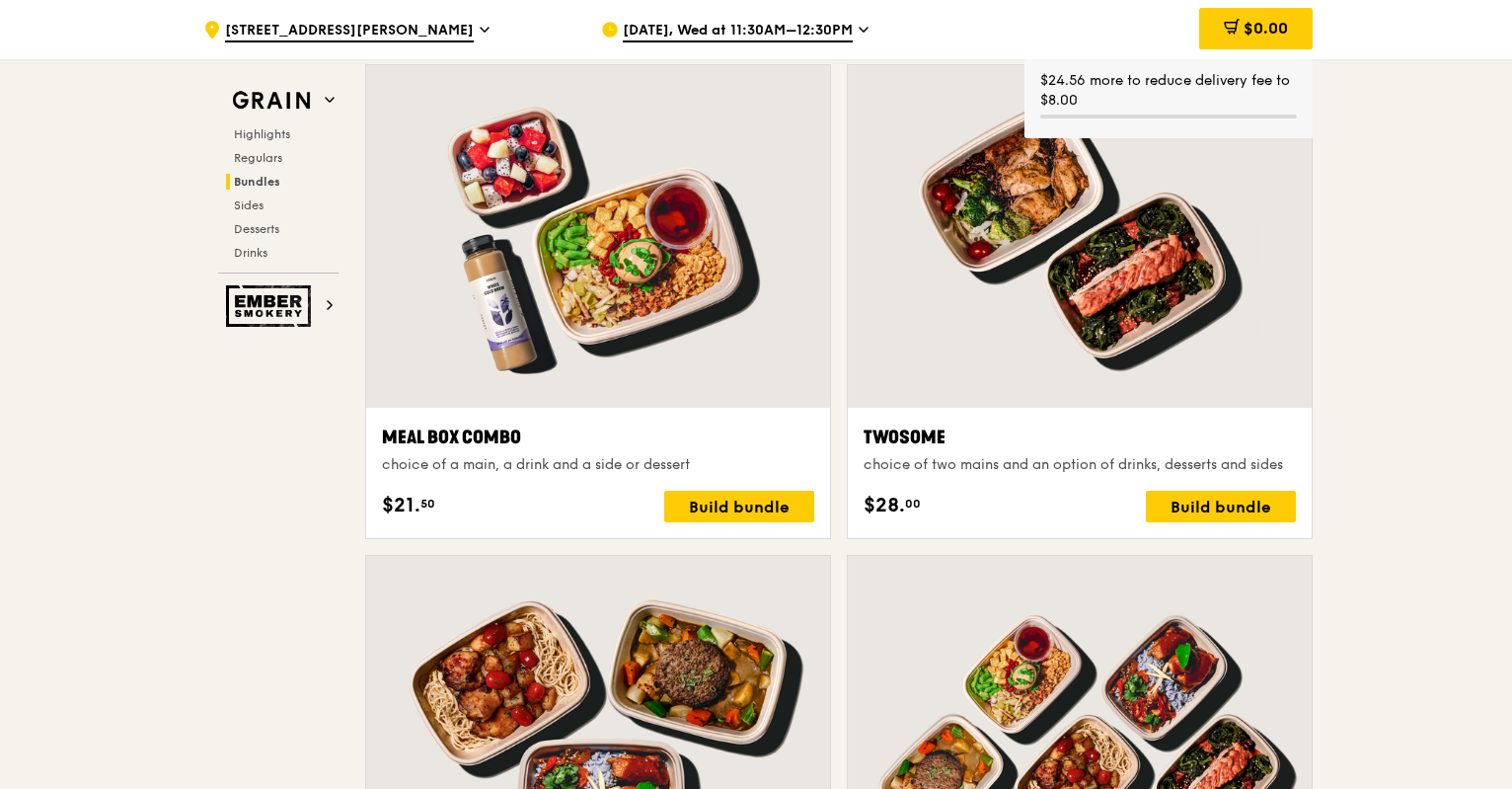 click on ".cls-1 {
fill: none;
stroke: #fff;
stroke-linecap: round;
stroke-linejoin: round;
stroke-width: 1.5px;
}
.cls-2 {
fill: #fecc07;
}
.cls-2, .cls-3 {
stroke-width: 0px;
}
.cls-3 {
fill: #fff;
fill-rule: evenodd;
}
[STREET_ADDRESS][PERSON_NAME]
[DATE], Wed at 11:30AM–12:30PM
$0.00
$24.56 more to reduce delivery fee to $8.00
Grain
Highlights
Regulars
Bundles
Sides
Desserts
Drinks
Ember Smokery
New in the hood Some of our meals have been ousted from the neighbourhood by a new gang of even tastier dishes. They are like our long lost friends all grown up — familiar, but better travelled with fresh stories to tell. Go say hello.
Highlights
Warm" at bounding box center [756, 1287] 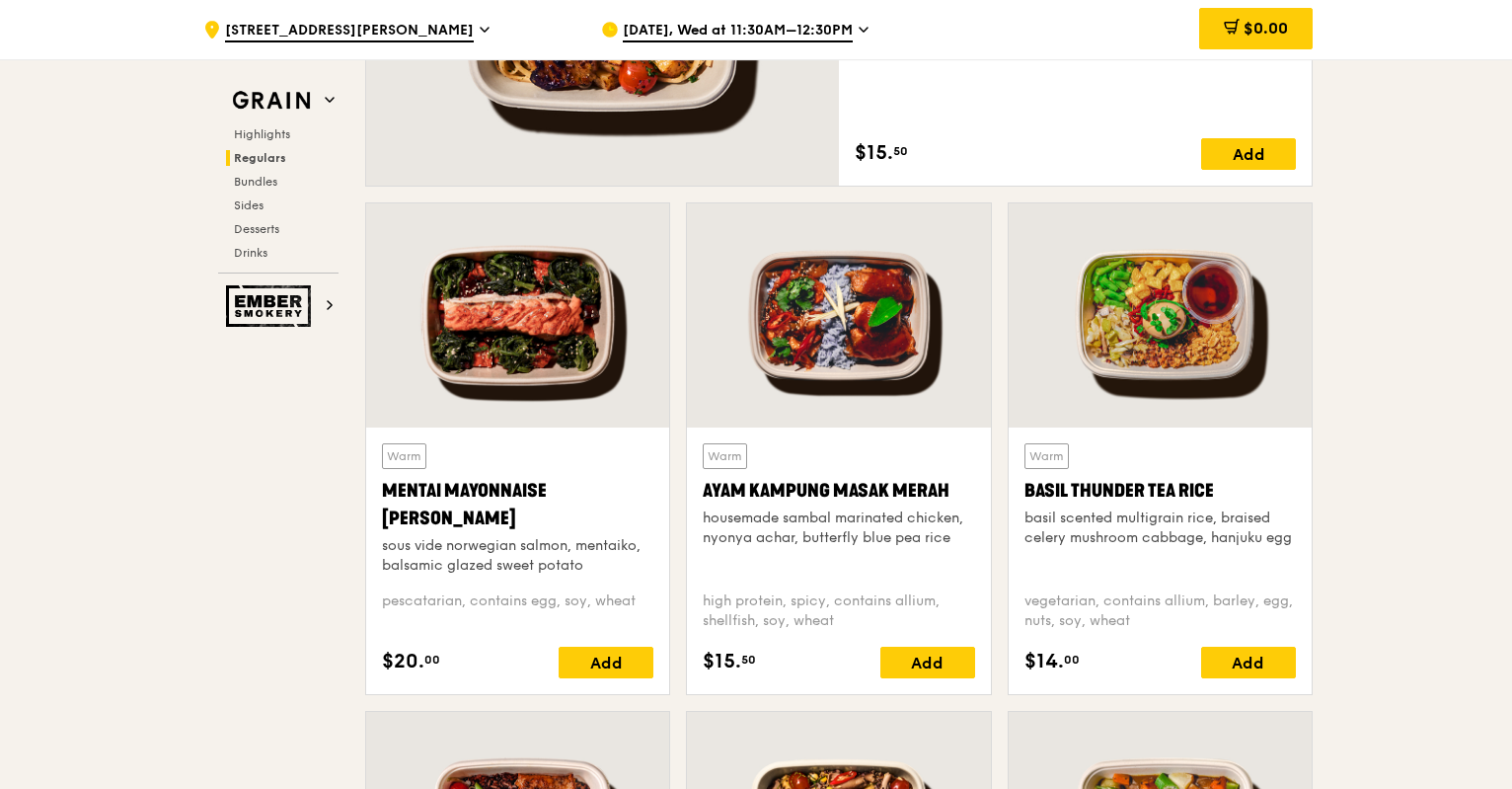 scroll, scrollTop: 1658, scrollLeft: 0, axis: vertical 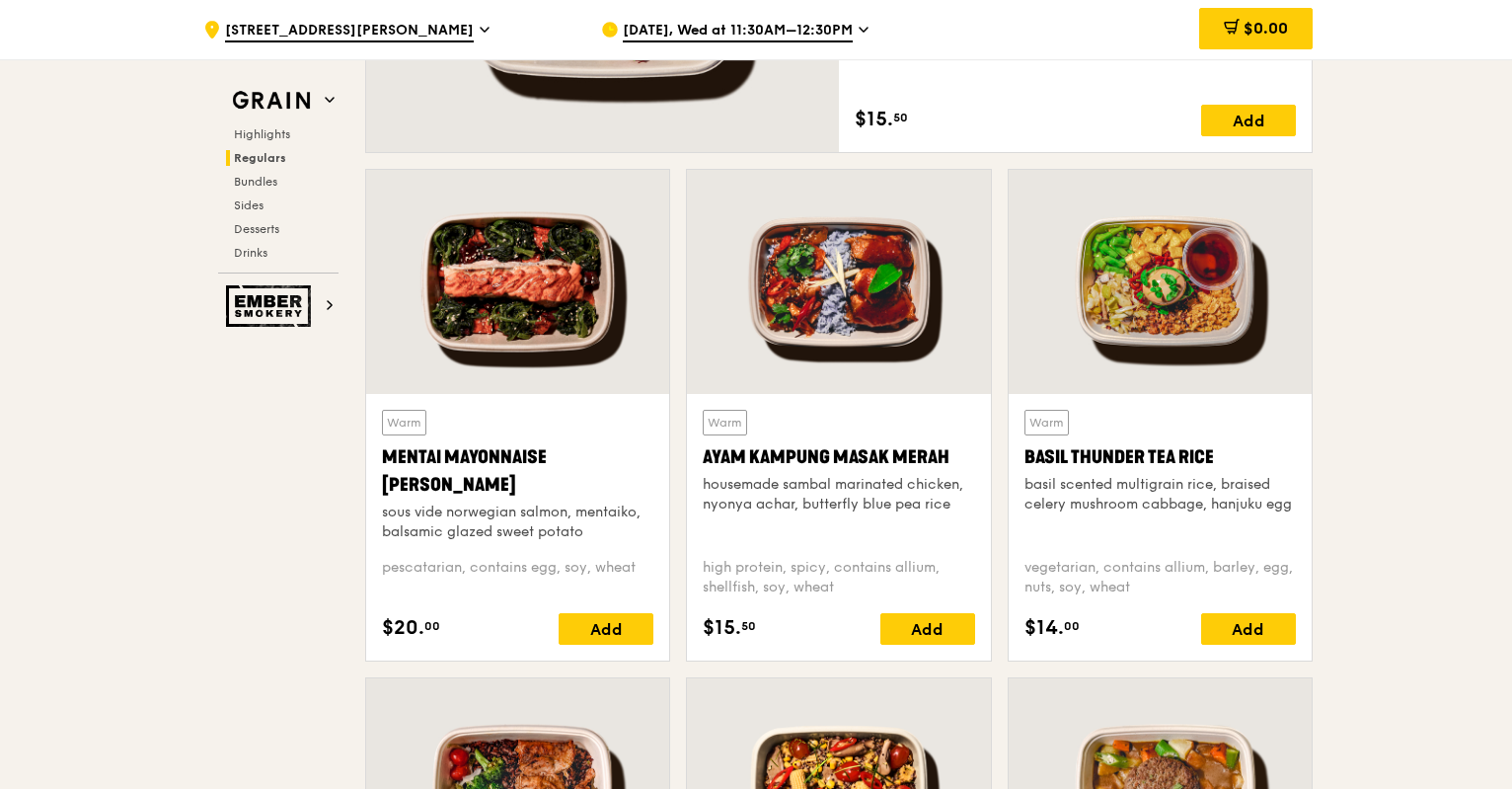 click on ".cls-1 {
fill: none;
stroke: #fff;
stroke-linecap: round;
stroke-linejoin: round;
stroke-width: 1.5px;
}
.cls-2 {
fill: #fecc07;
}
.cls-2, .cls-3 {
stroke-width: 0px;
}
.cls-3 {
fill: #fff;
fill-rule: evenodd;
}
[STREET_ADDRESS][PERSON_NAME]
[DATE], Wed at 11:30AM–12:30PM
$0.00
Grain
Highlights
Regulars
Bundles
Sides
Desserts
Drinks
Ember Smokery
New in the hood Some of our meals have been ousted from the neighbourhood by a new gang of even tastier dishes. They are like our long lost friends all grown up — familiar, but better travelled with fresh stories to tell. Go say hello.
Highlights
Weekly rotating dishes inspired by flavours from around the world." at bounding box center (756, 2570) 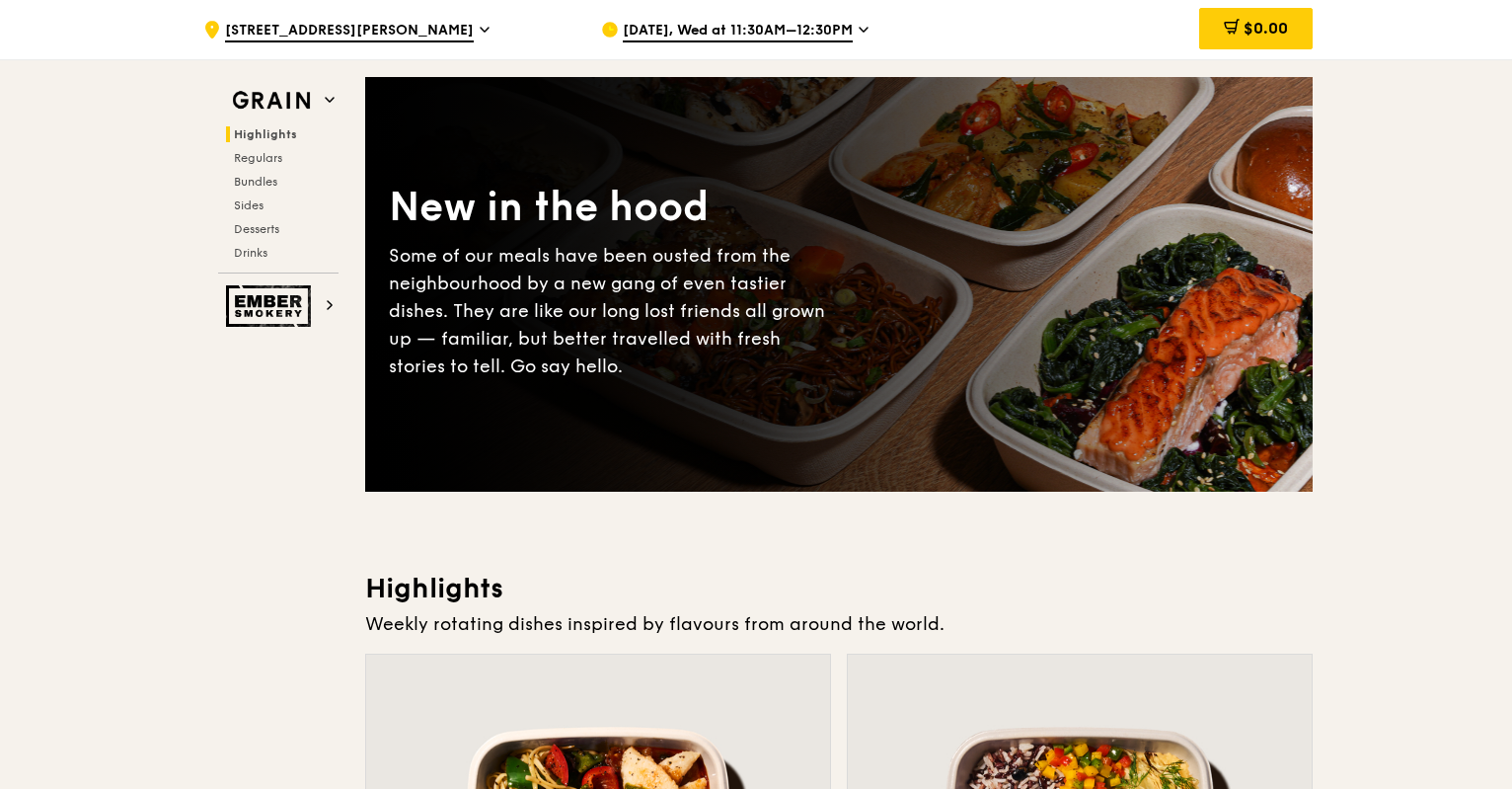 scroll, scrollTop: 197, scrollLeft: 0, axis: vertical 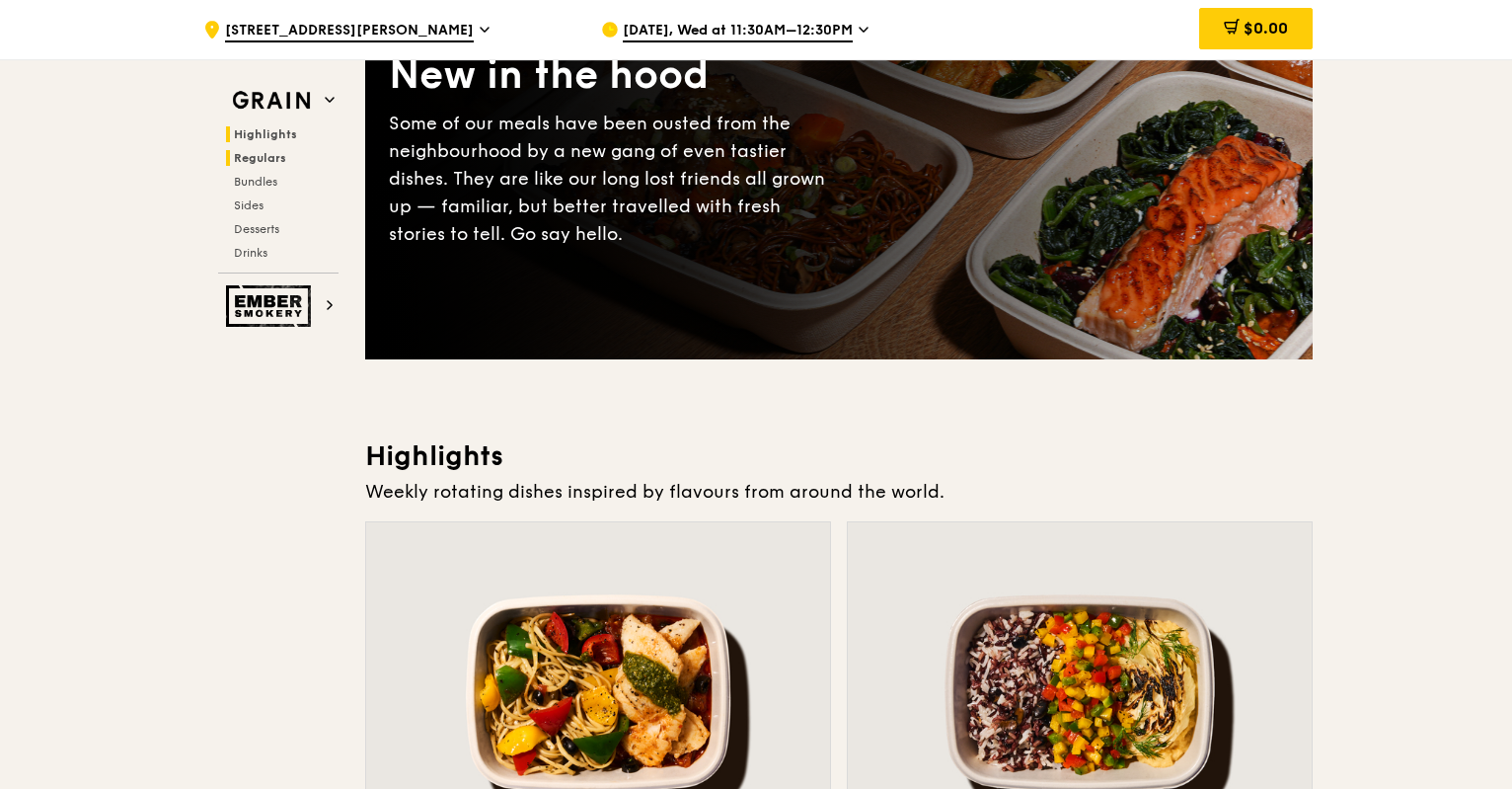 click on "Regulars" at bounding box center [260, 158] 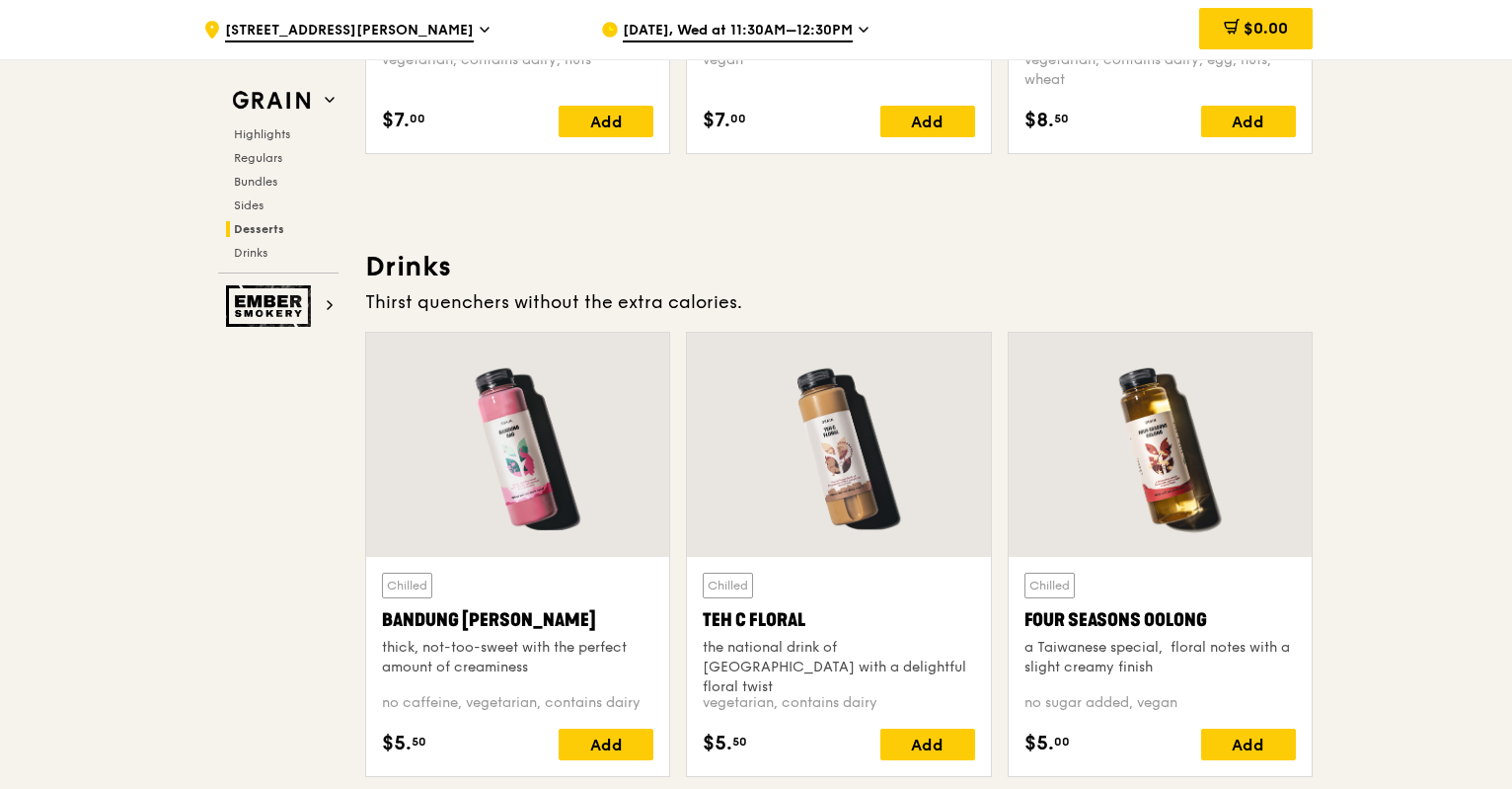 scroll, scrollTop: 6588, scrollLeft: 0, axis: vertical 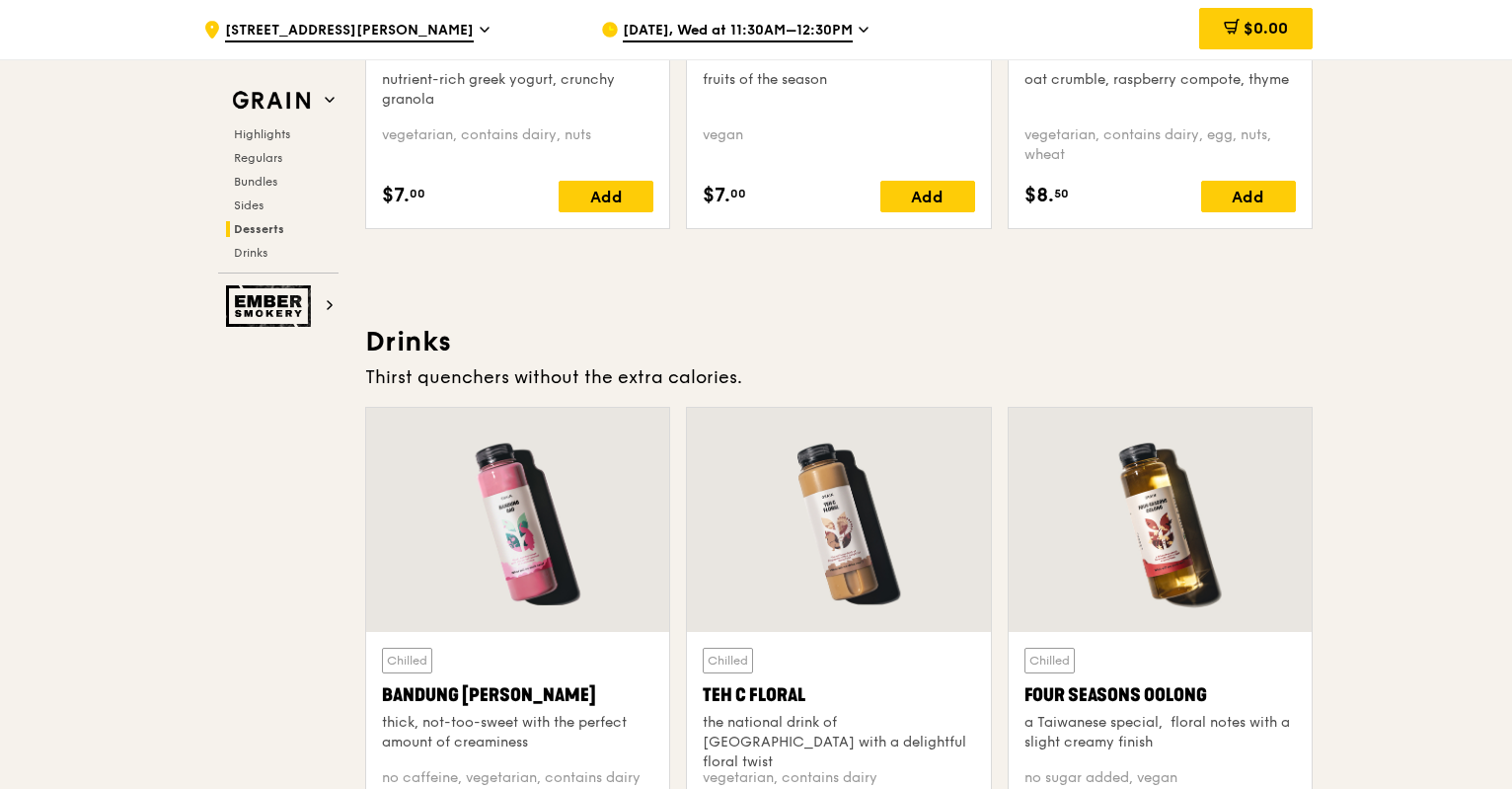 click on ".cls-1 {
fill: none;
stroke: #fff;
stroke-linecap: round;
stroke-linejoin: round;
stroke-width: 1.5px;
}
.cls-2 {
fill: #fecc07;
}
.cls-2, .cls-3 {
stroke-width: 0px;
}
.cls-3 {
fill: #fff;
fill-rule: evenodd;
}
[STREET_ADDRESS][PERSON_NAME]
[DATE], Wed at 11:30AM–12:30PM
$0.00
Grain
Highlights
Regulars
Bundles
Sides
Desserts
Drinks
Ember Smokery
New in the hood Some of our meals have been ousted from the neighbourhood by a new gang of even tastier dishes. They are like our long lost friends all grown up — familiar, but better travelled with fresh stories to tell. Go say hello.
Highlights
Weekly rotating dishes inspired by flavours from around the world." at bounding box center (756, -2359) 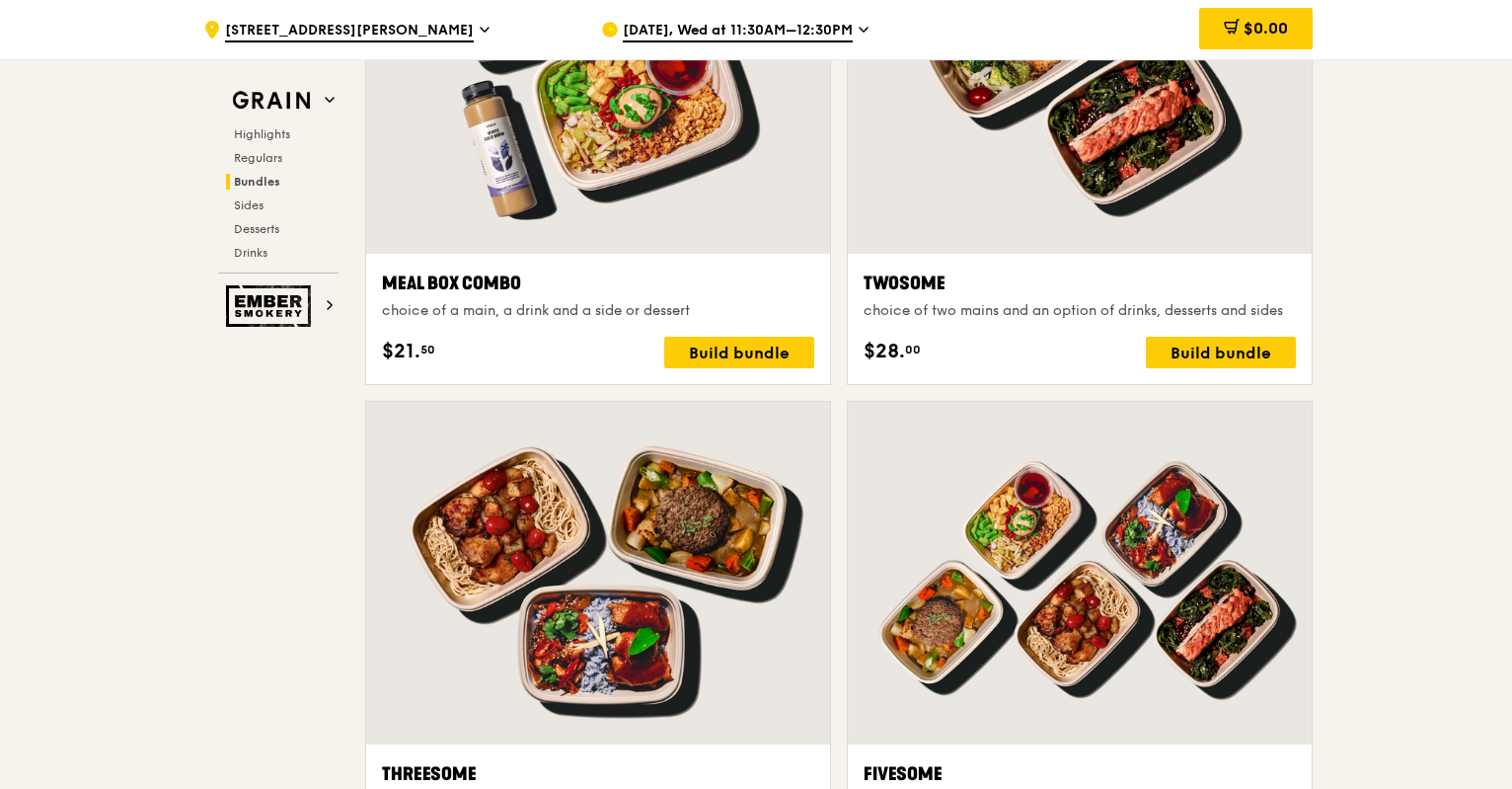 scroll, scrollTop: 2934, scrollLeft: 0, axis: vertical 